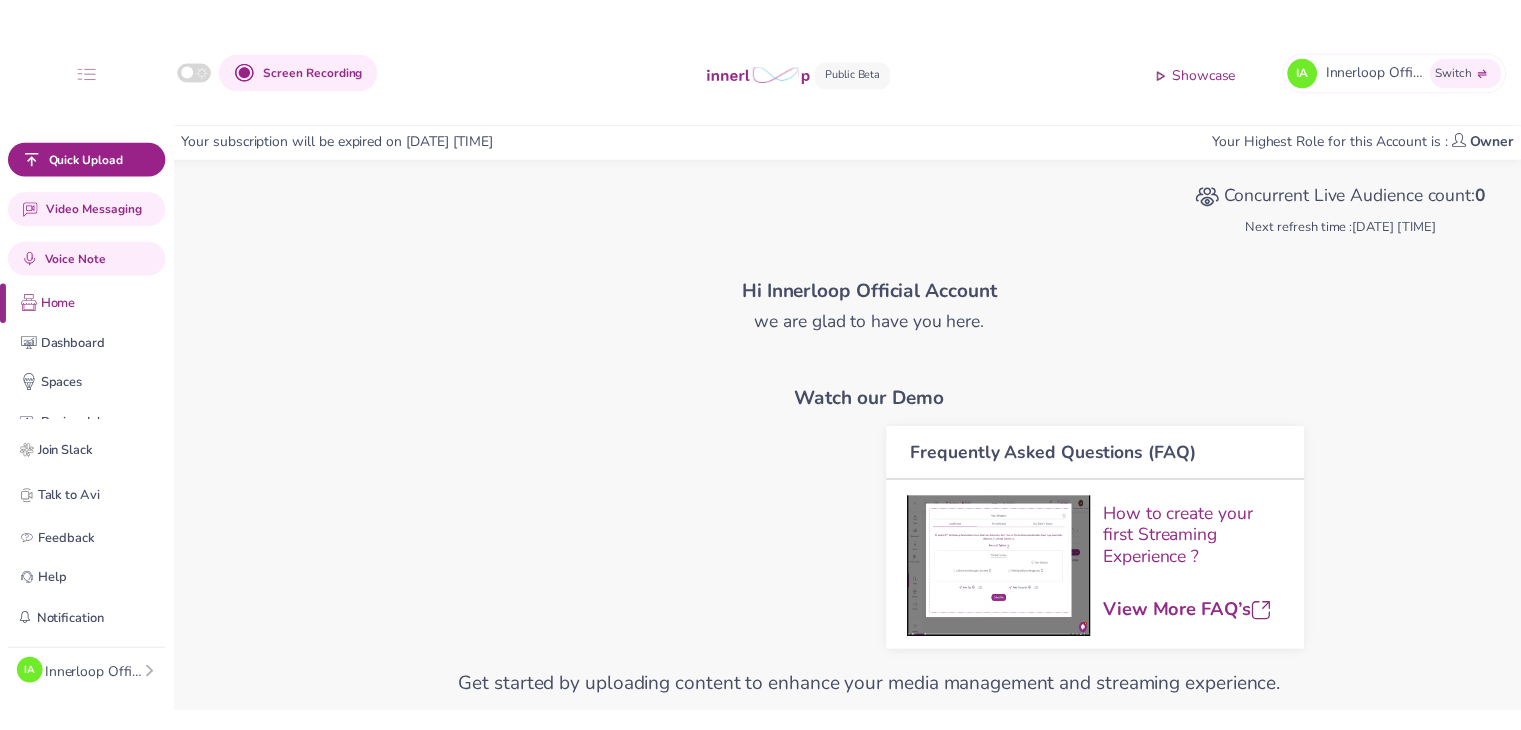 scroll, scrollTop: 0, scrollLeft: 0, axis: both 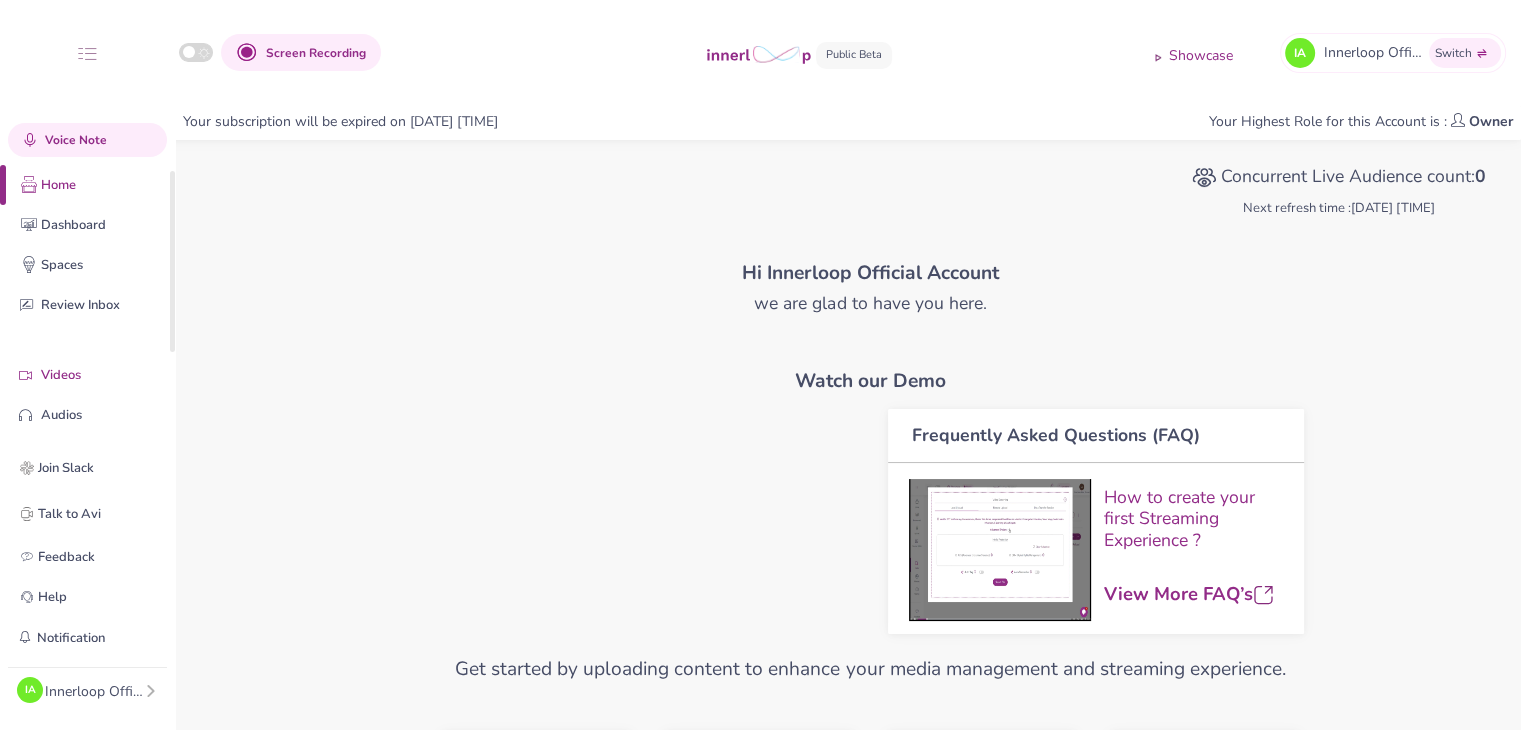 click on "Videos" at bounding box center (103, 375) 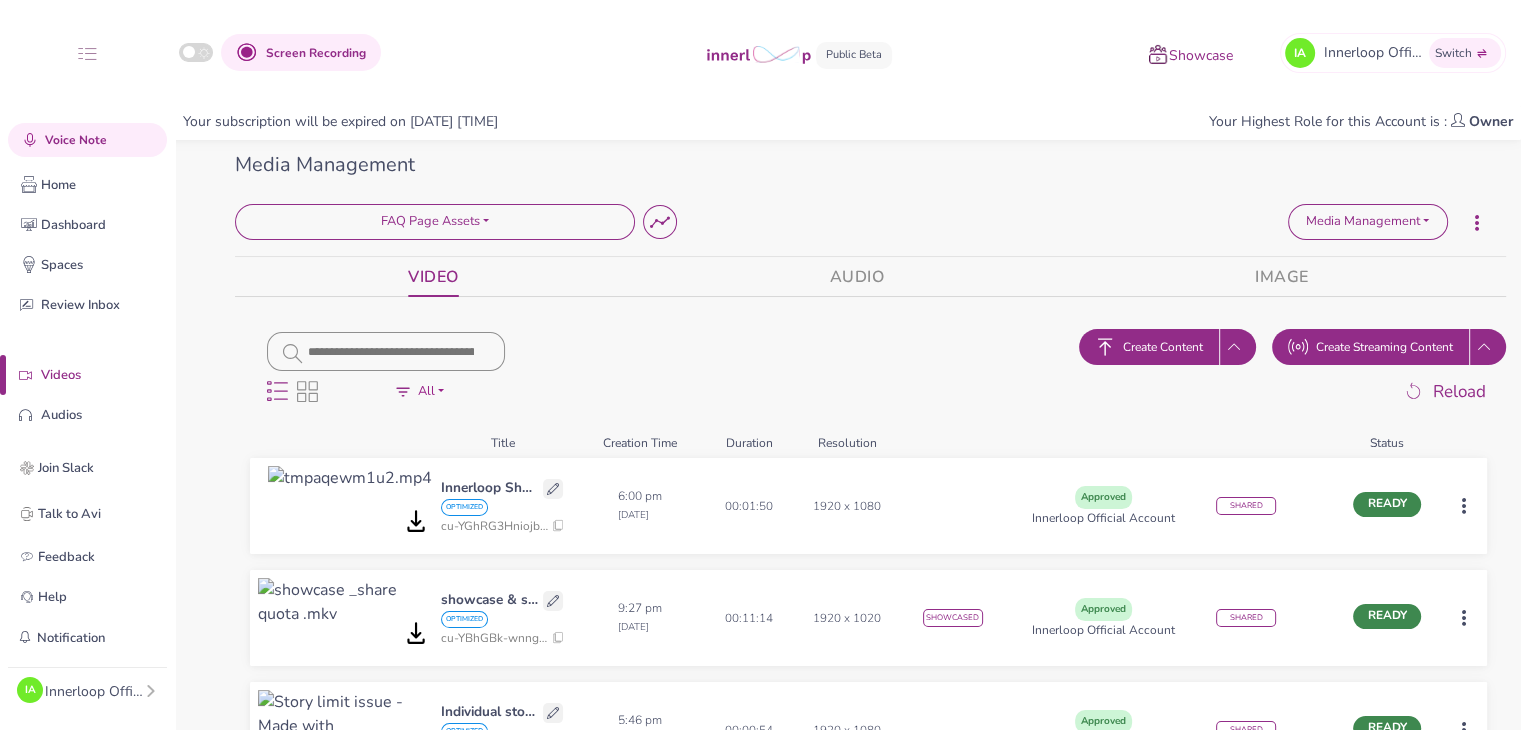 click on "Create Content" at bounding box center (1163, 347) 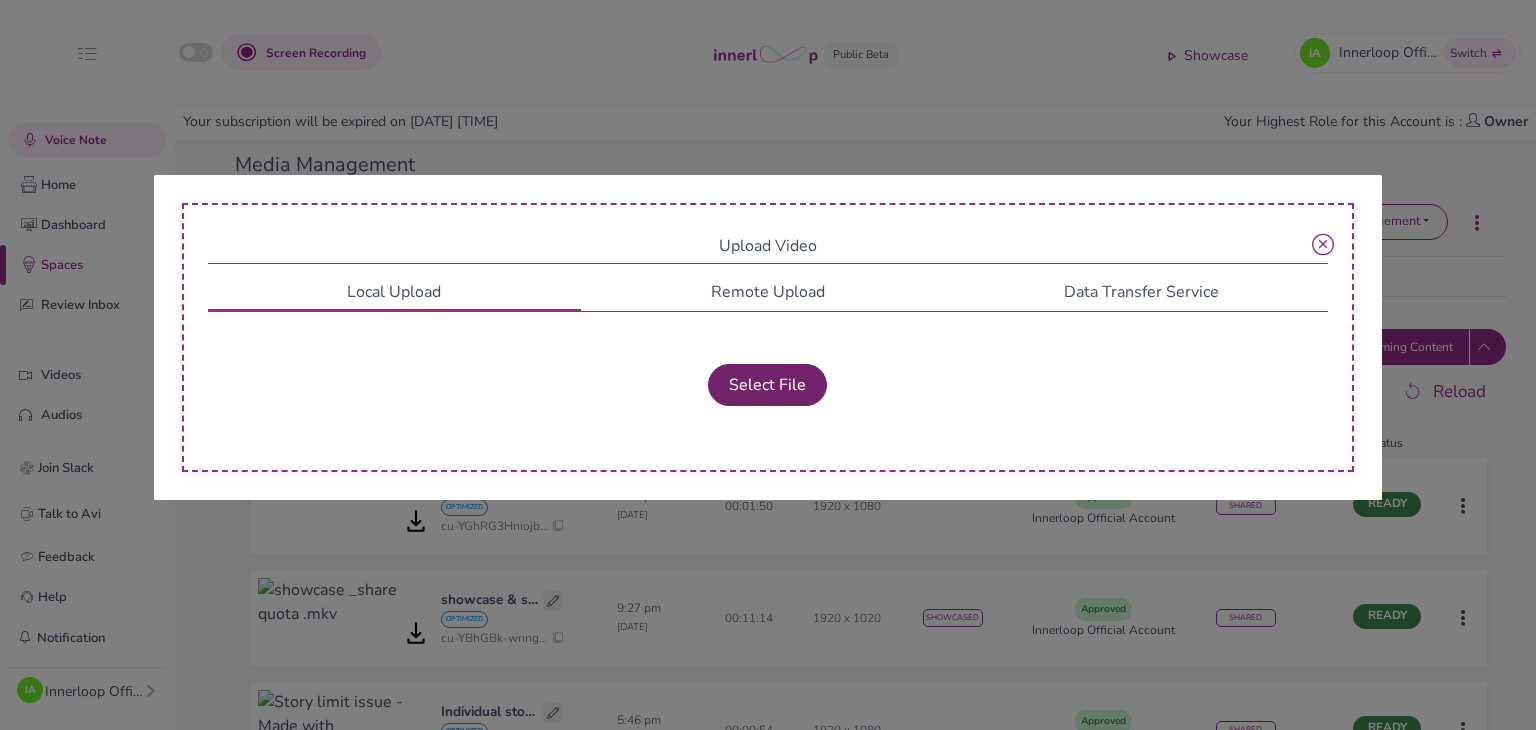 click on "Select File" at bounding box center [767, 385] 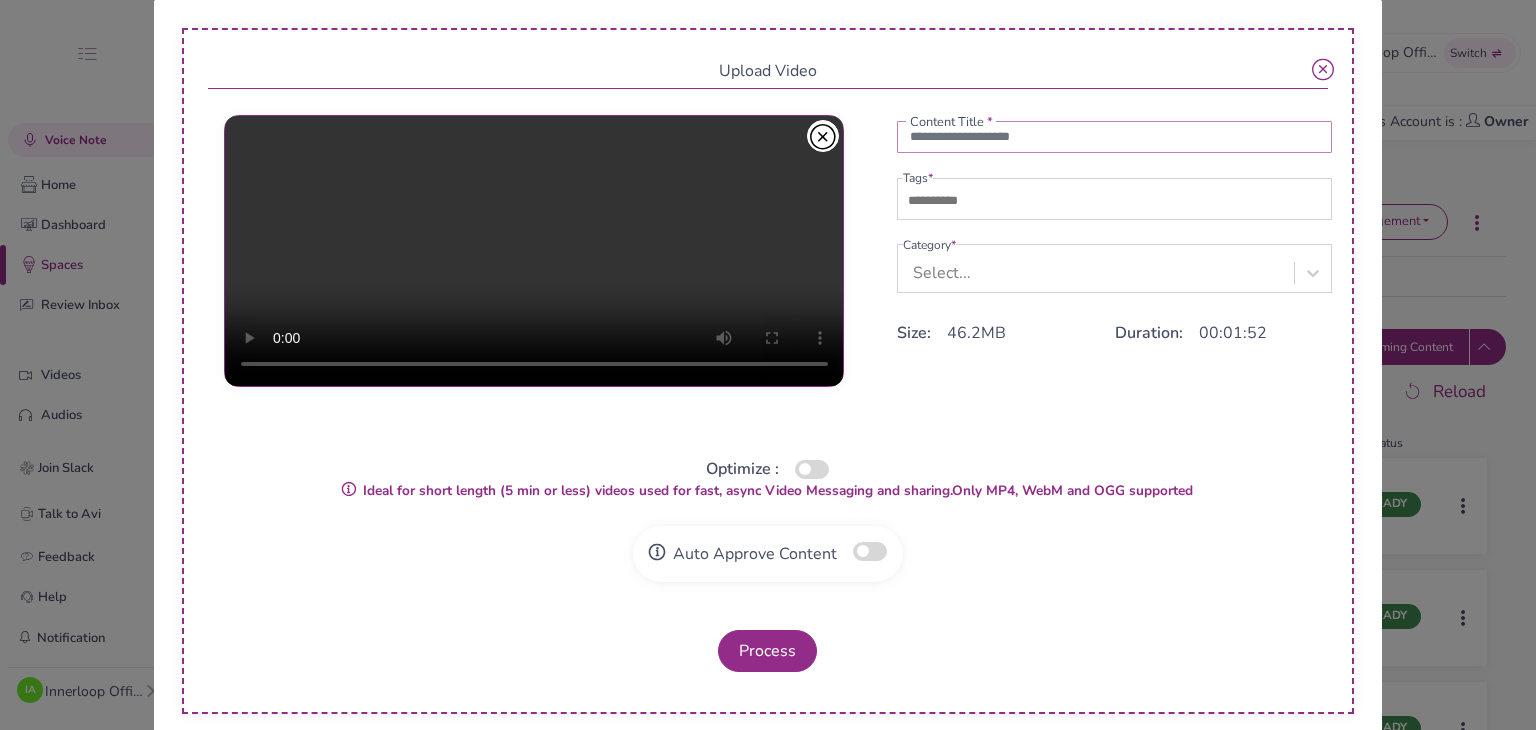click at bounding box center [1115, 137] 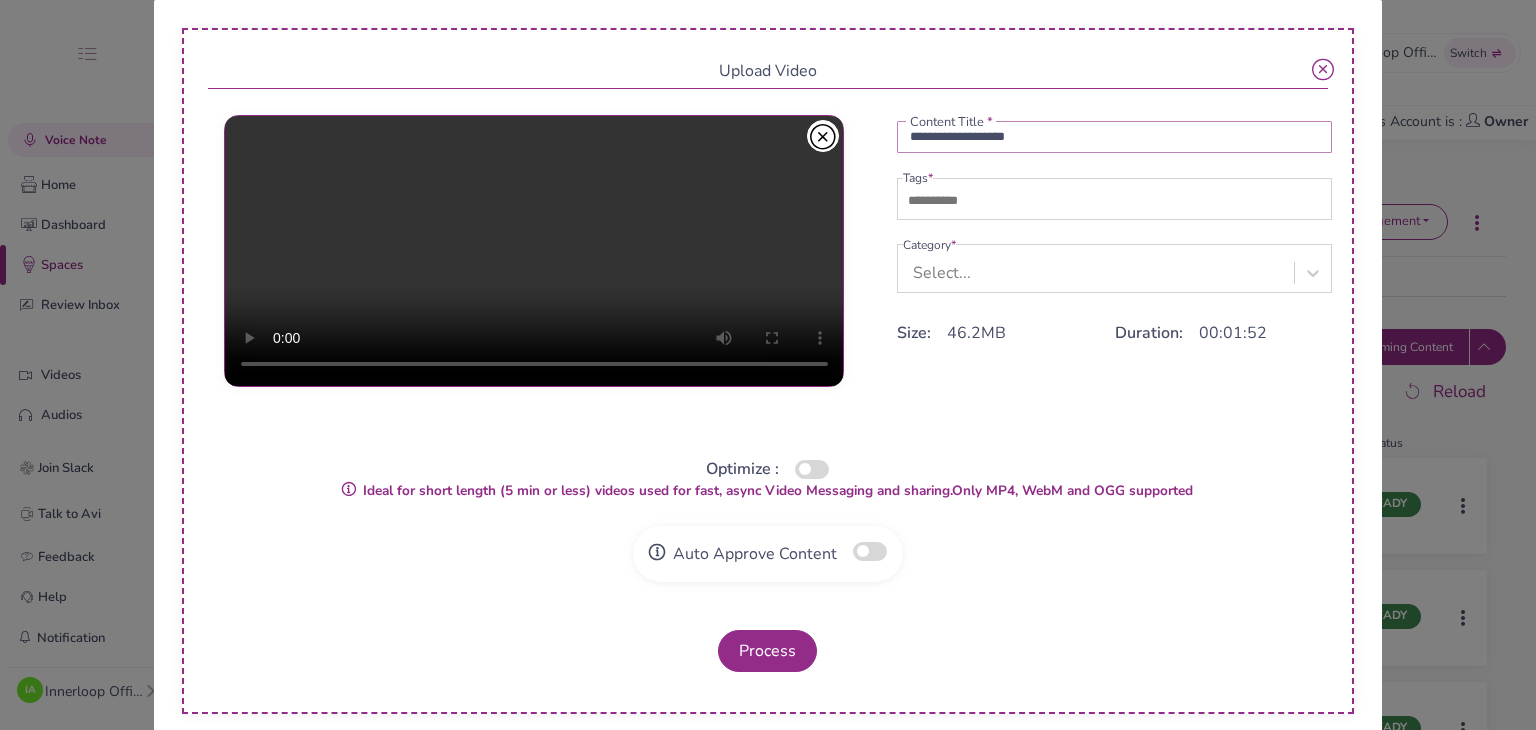 type on "**********" 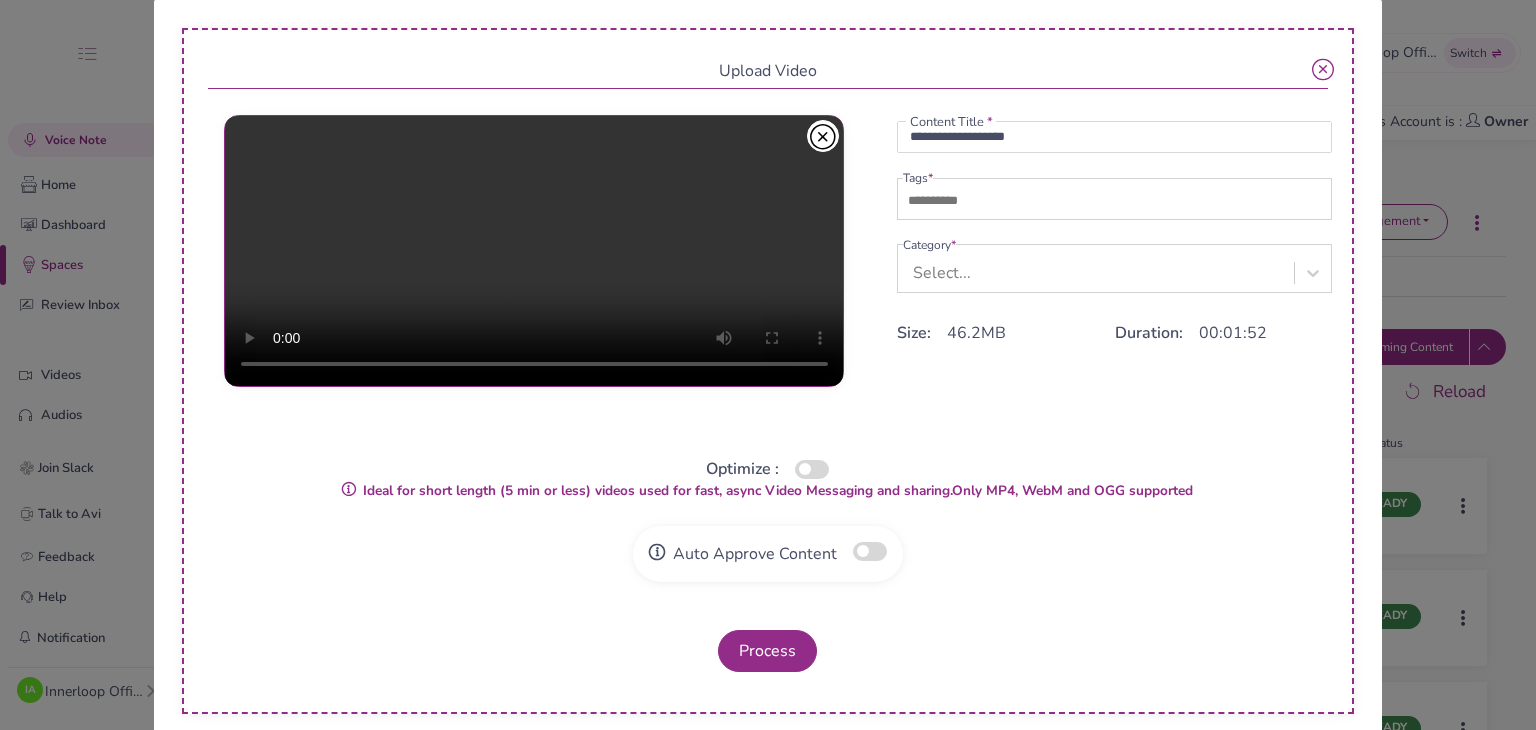 click at bounding box center (973, 201) 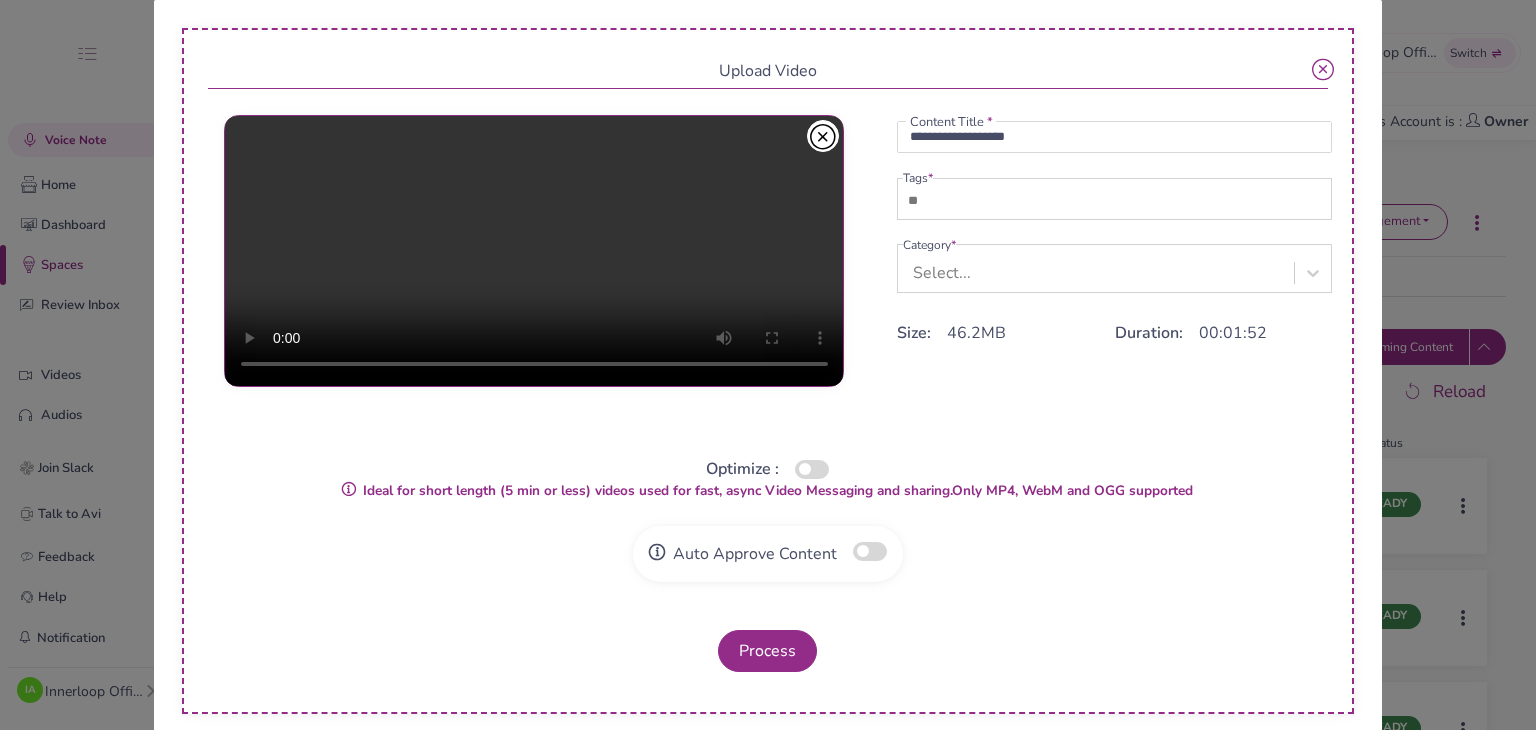 type on "***" 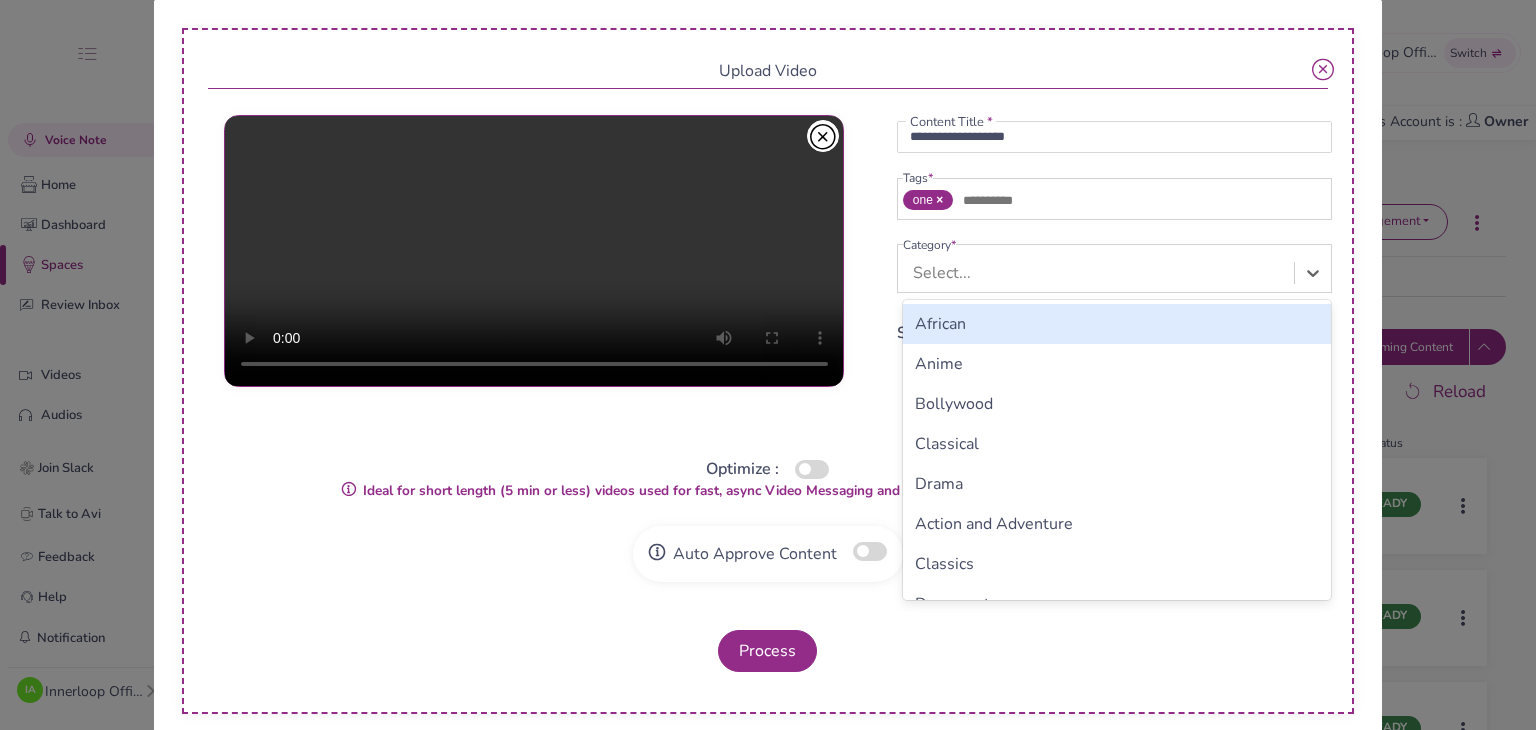 click on "Select..." at bounding box center (942, 273) 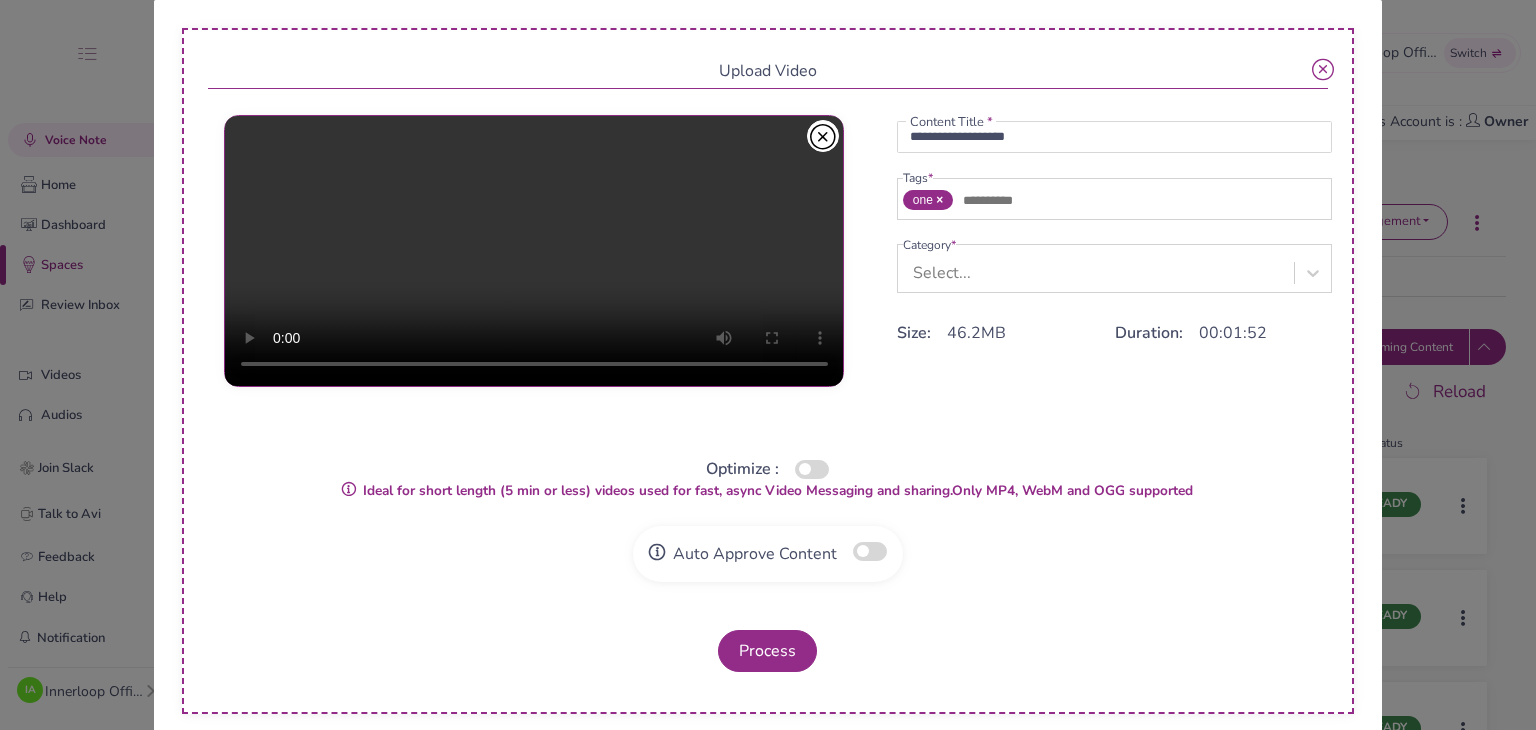 click at bounding box center [938, 200] 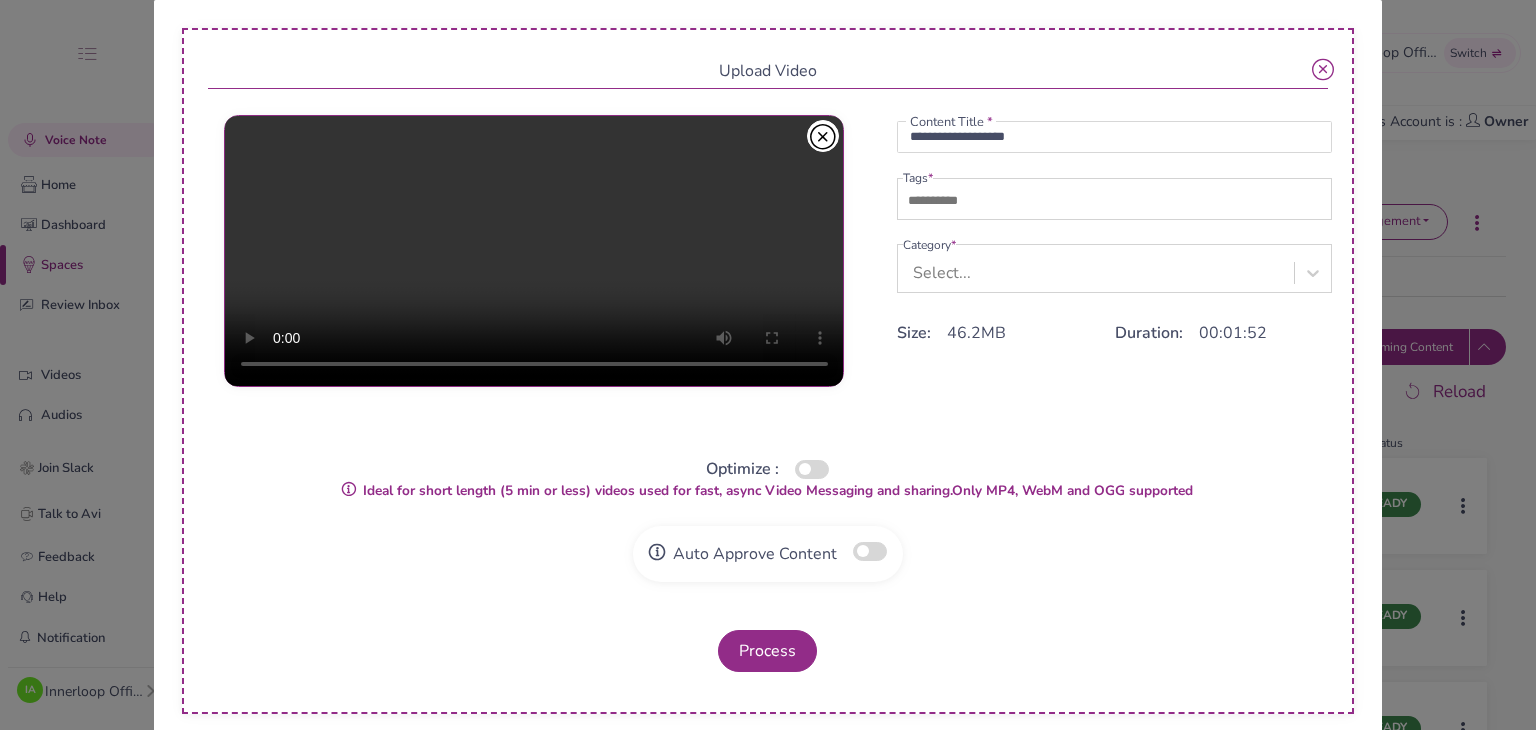 click at bounding box center (973, 201) 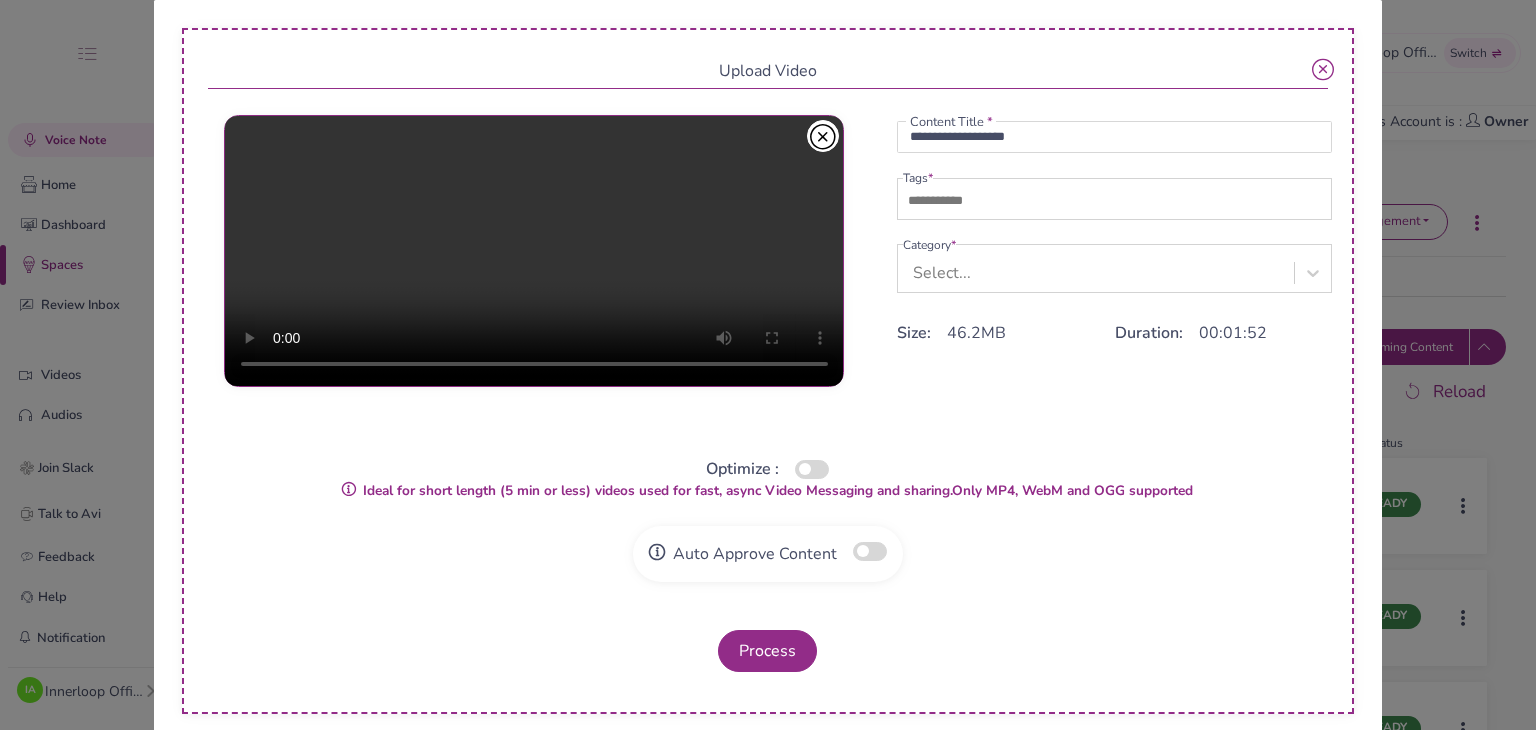 type on "**********" 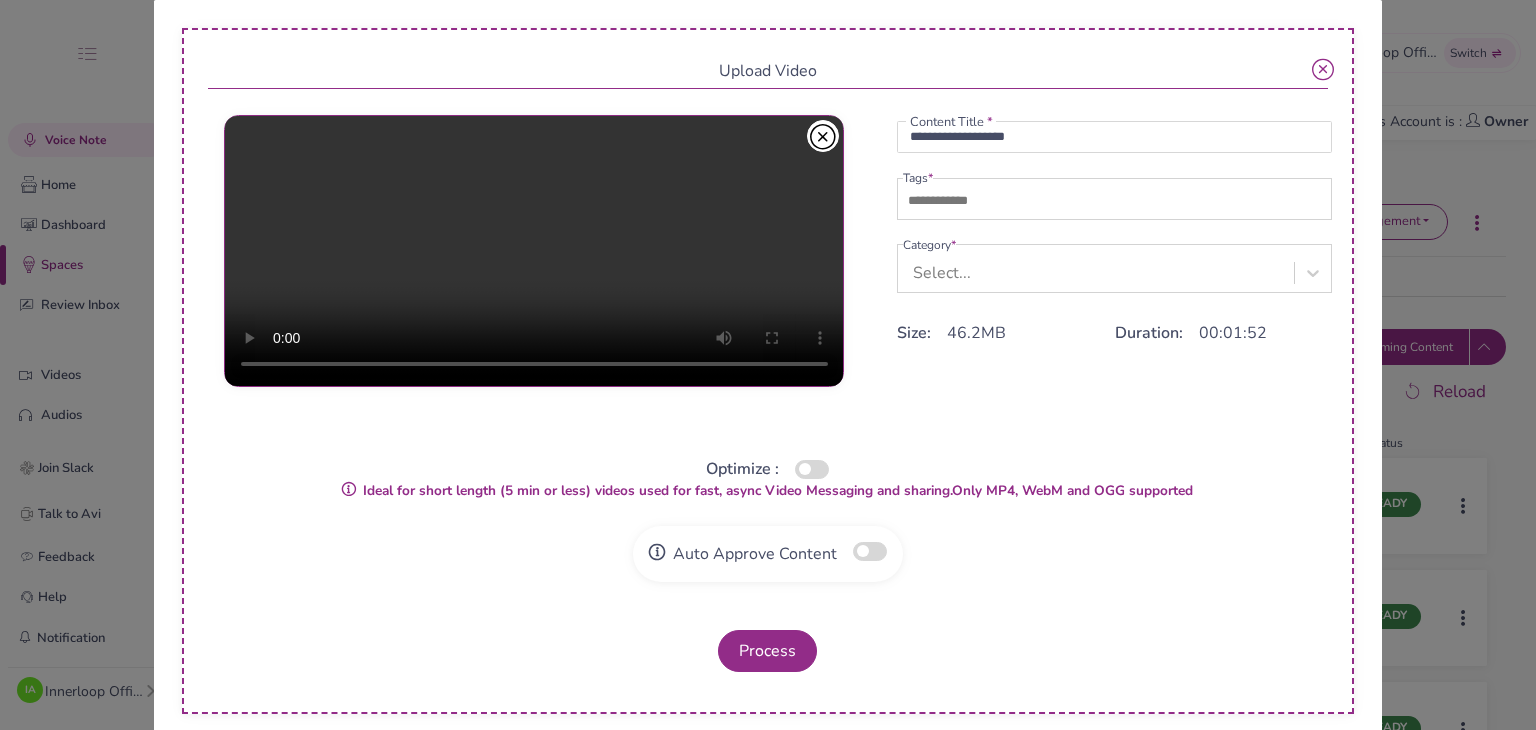 type 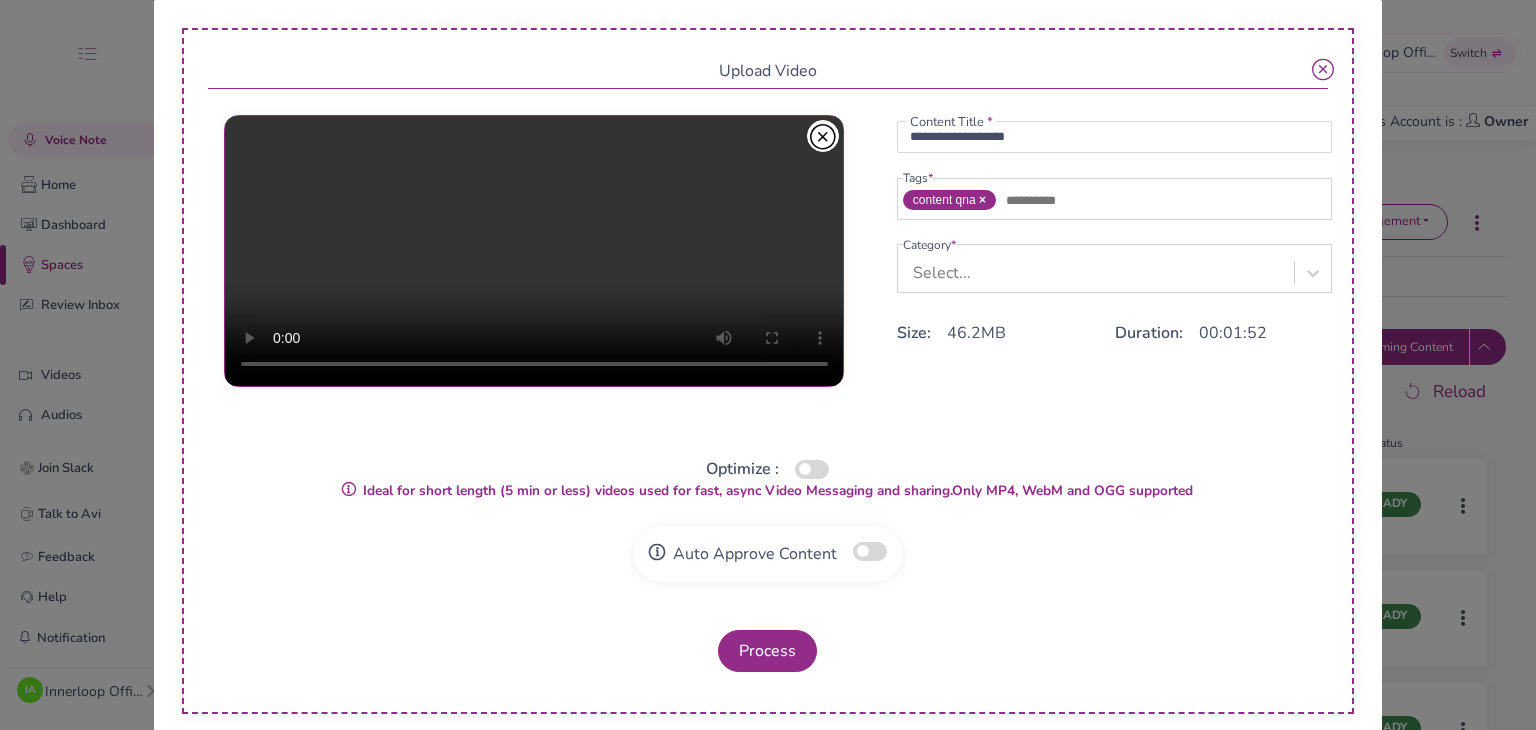 click on "Select..." at bounding box center [942, 273] 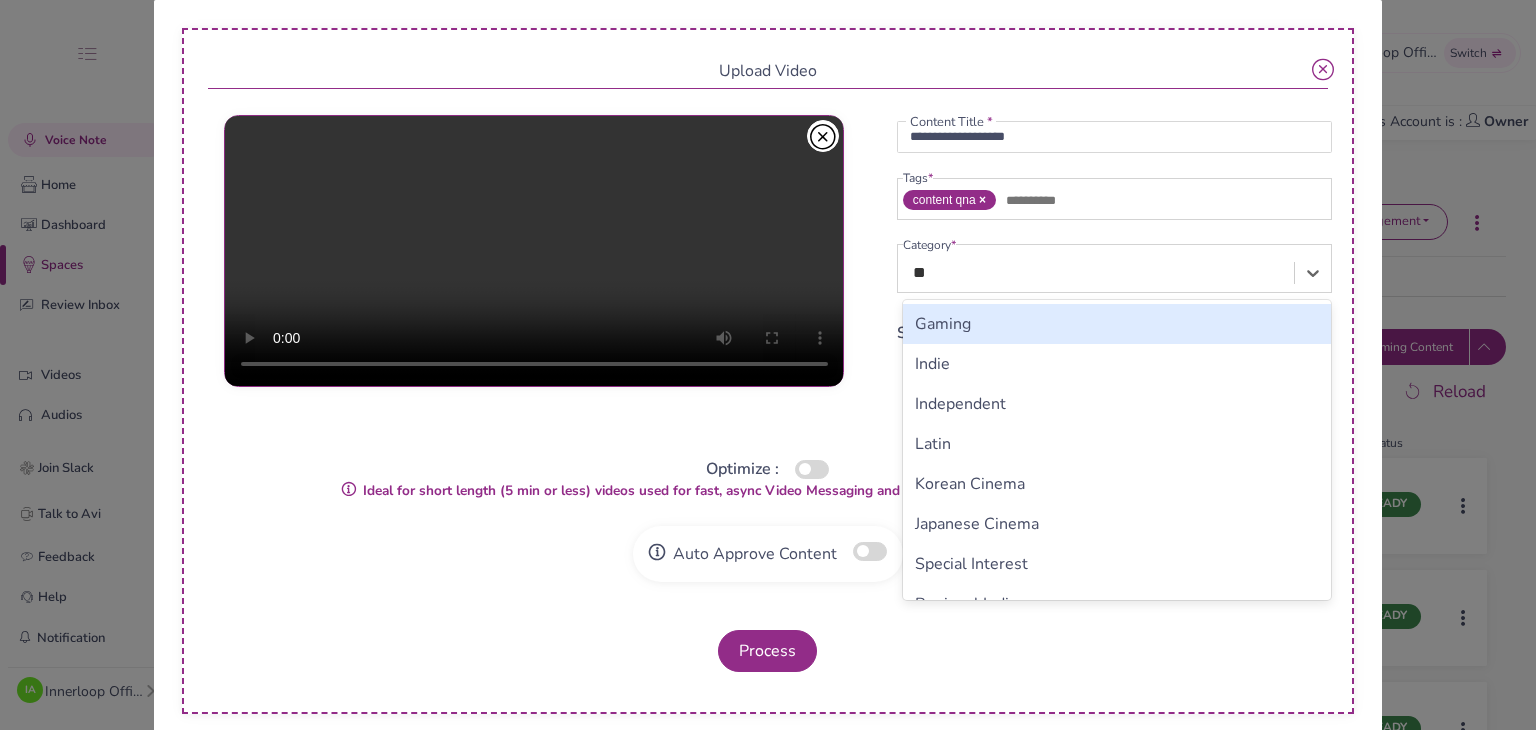 type on "***" 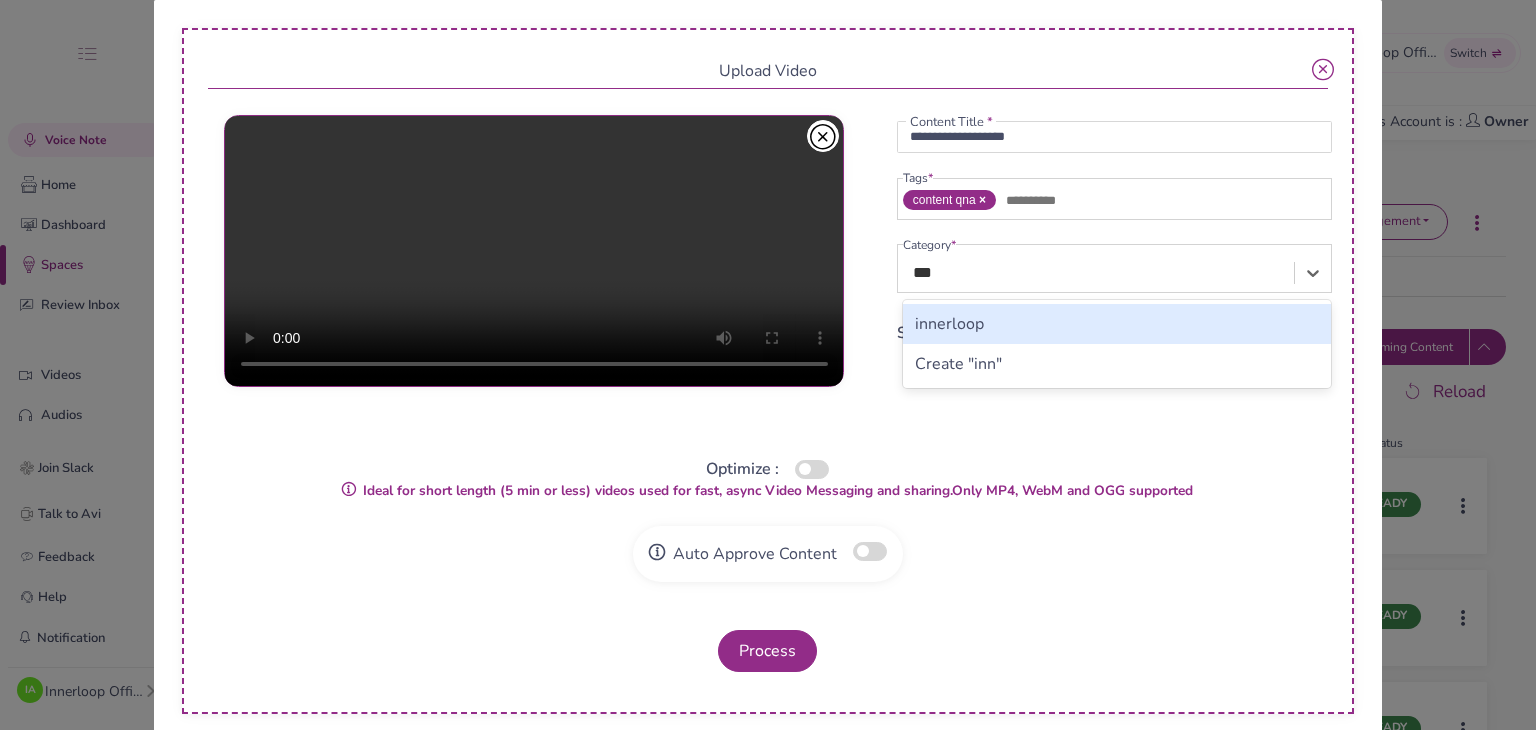 type 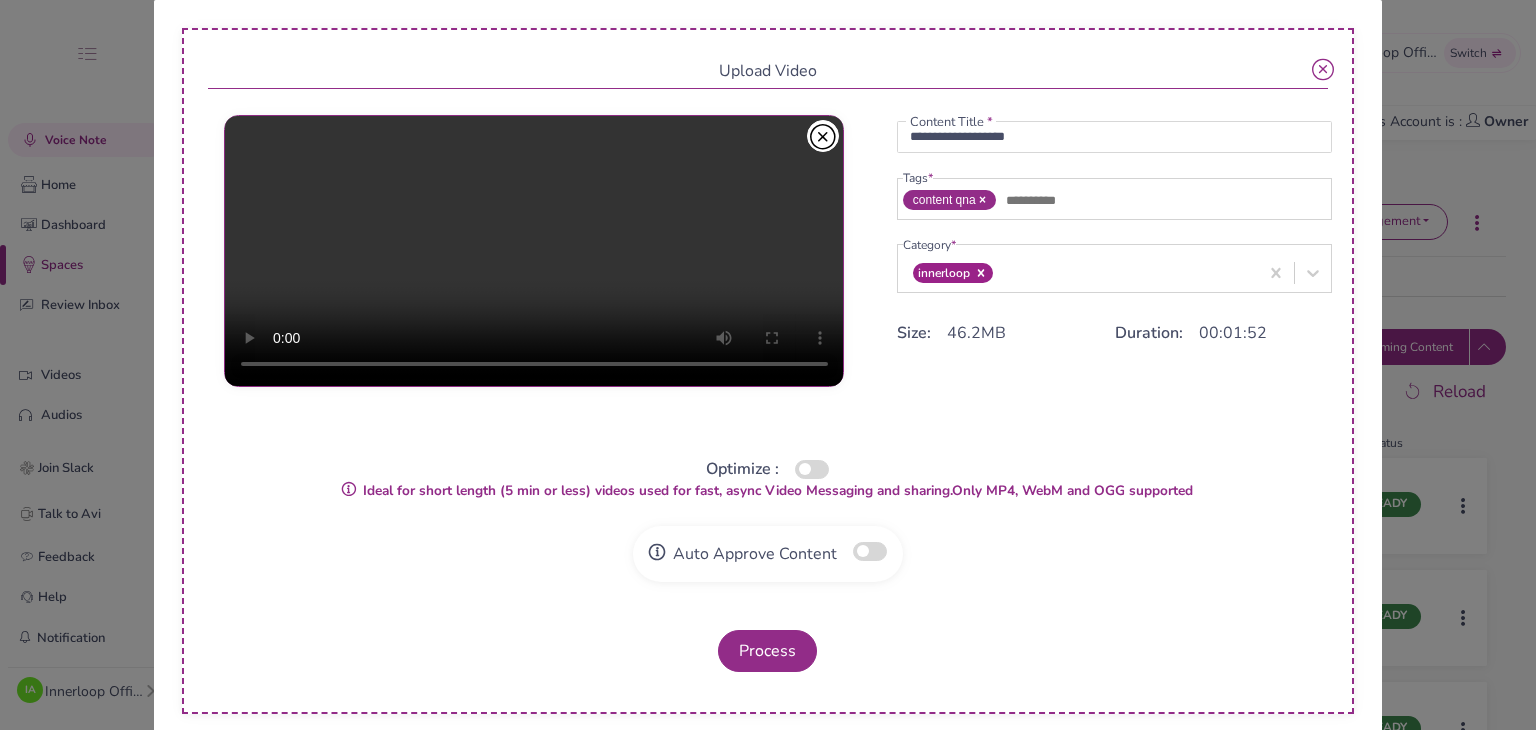 click at bounding box center (812, 469) 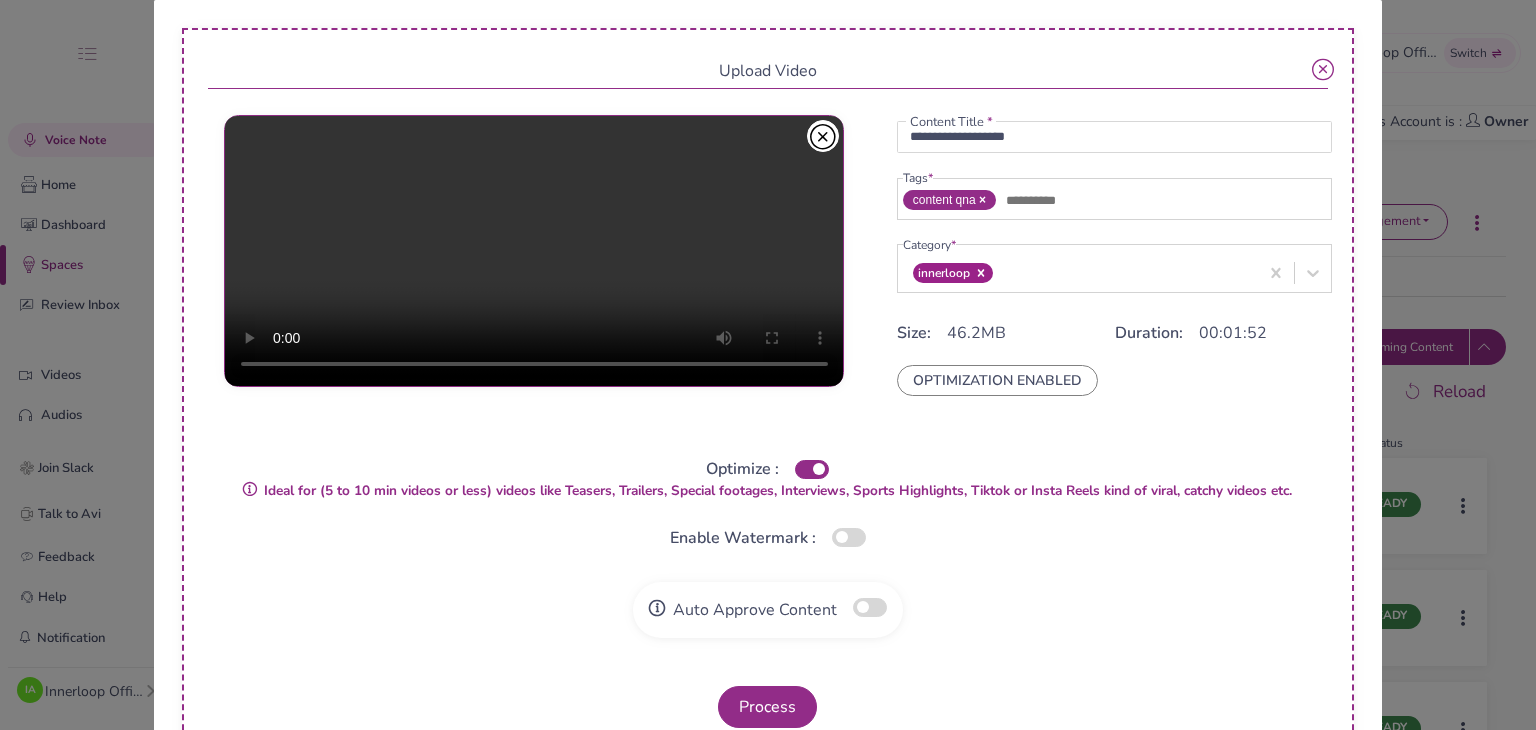 click at bounding box center (870, 607) 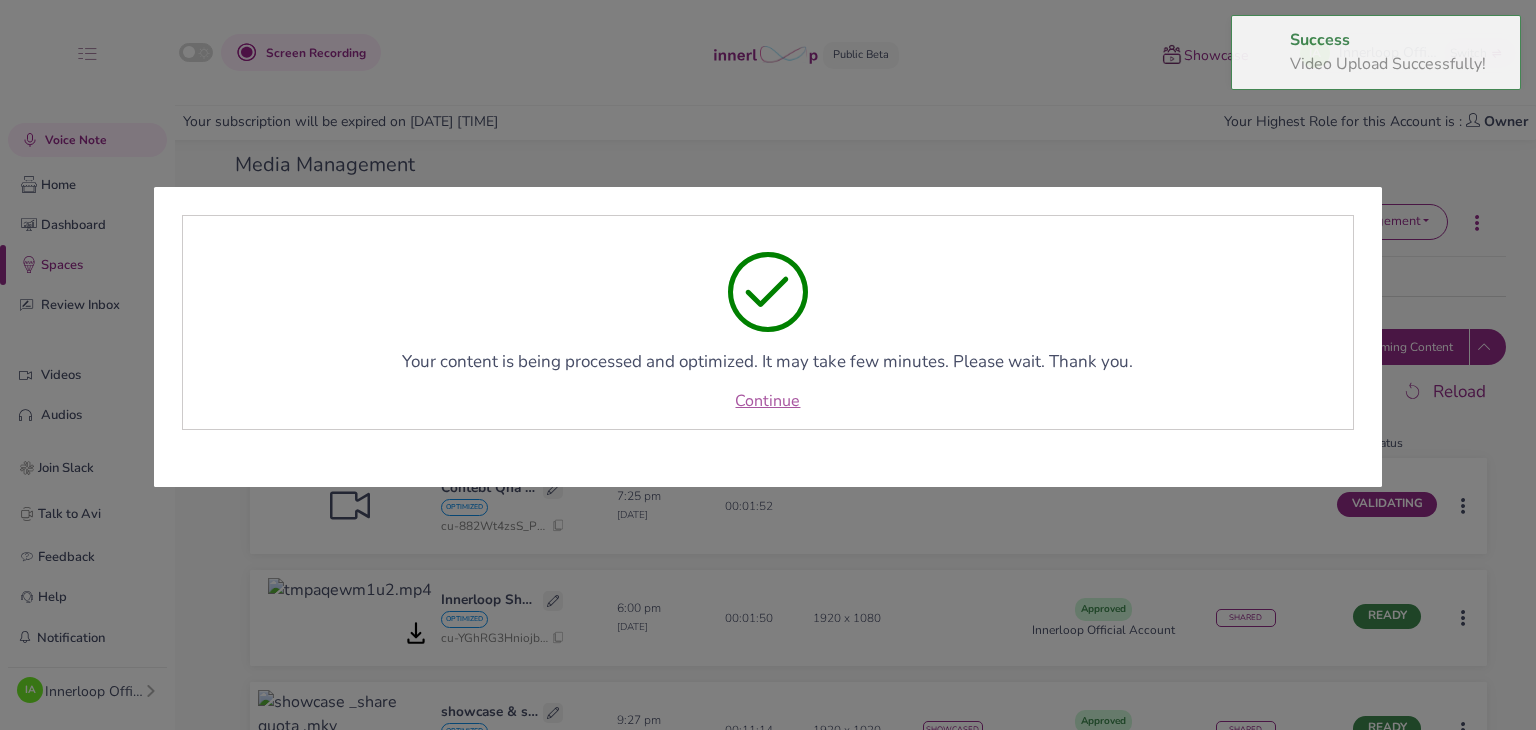 click on "Continue" at bounding box center [767, 401] 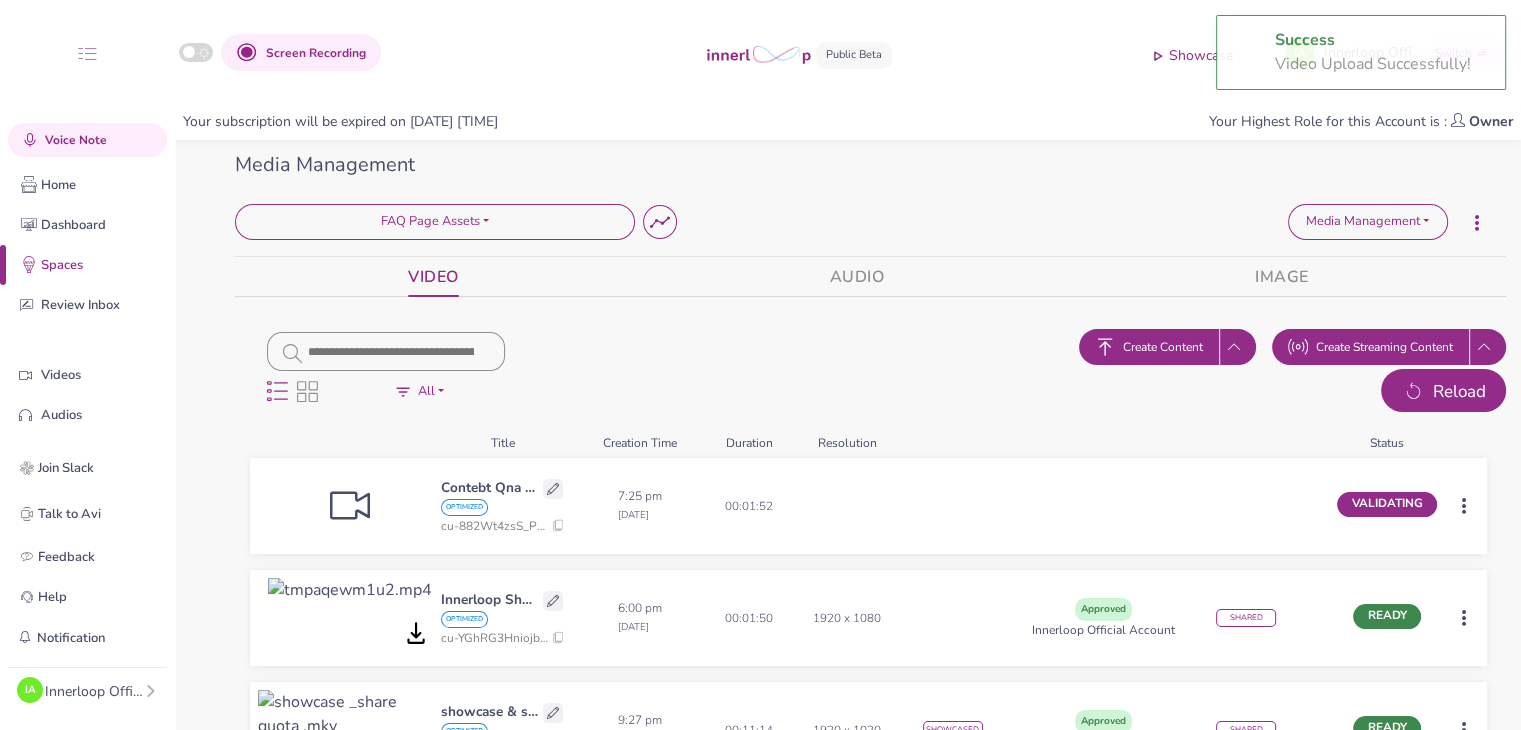 click on "Reload" at bounding box center [1459, 392] 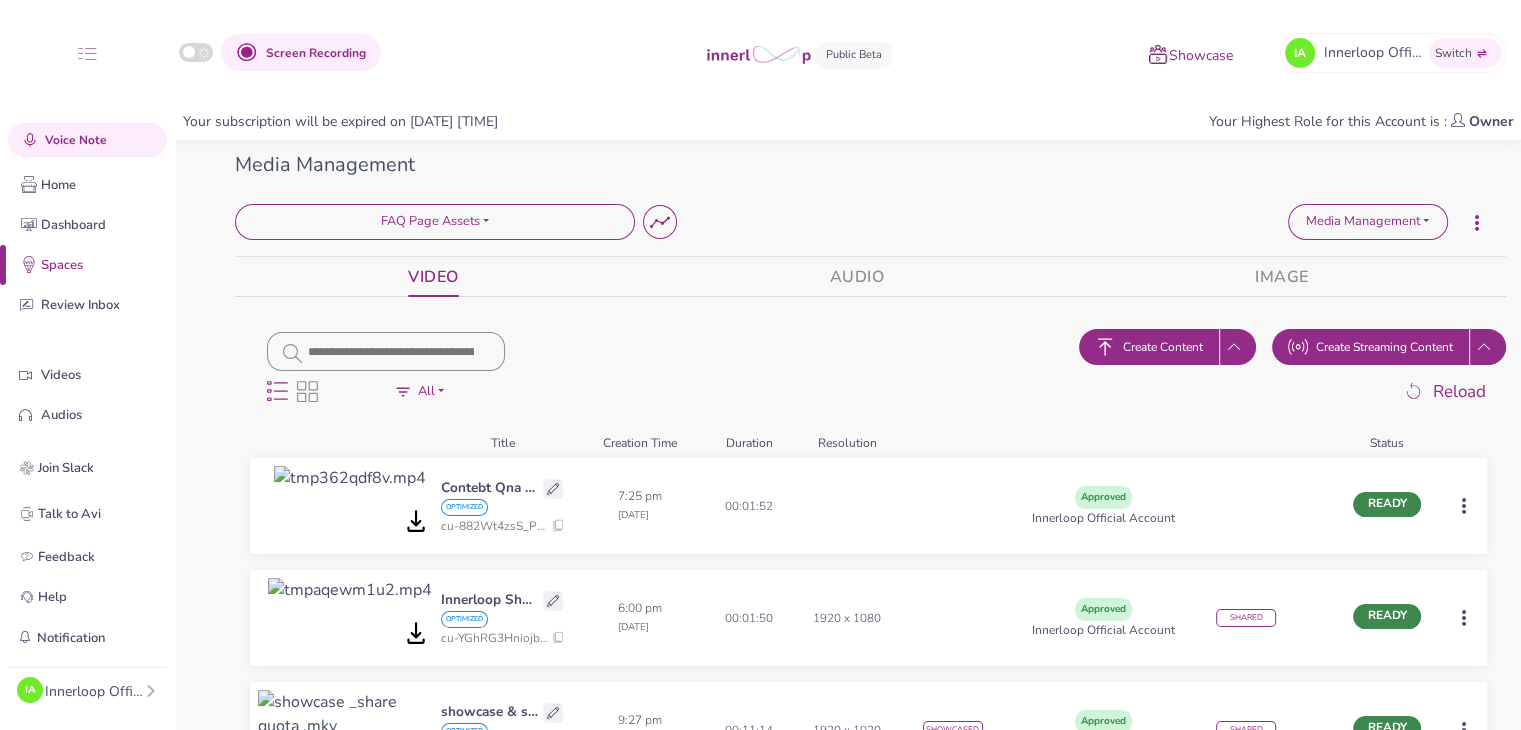 click on "Screen Recording Showcase IA Innerloop Official Switch Quick Upload Video Messaging Voice Note Home Dashboard Spaces Review Inbox Videos Audios Images Players Stories Join Slack Talk to Avi Feedback Help Notification No new notification IA Innerloop Official Account Profile Teams Subscription Usage Billing Pricing Sign out Your subscription will be expired on [DATE] [TIME]   Your Highest Role for this Account is :     Owner Media Management Delete Space FAQ Page  Assets Loading... Space Summary Media Management Media Management Media Player Stories Delete Space FAQ Page  Assets Loading... Media Management Media Management Media Player Stories VIDEO AUDIO IMAGE Display Options All Processing Ready Draft Failed Approved Commented Assigned For Review Rejected All All Processing Ready Draft Failed Approved Commented Assigned For Review Rejected All Create Content Create Streaming Content Reload Title Creation Time Duration Resolution Status Contebt Qna feature OPTIMIZED cu-882Wt4zsS_P-f2uW_VcxJ [TIME]" at bounding box center (760, 365) 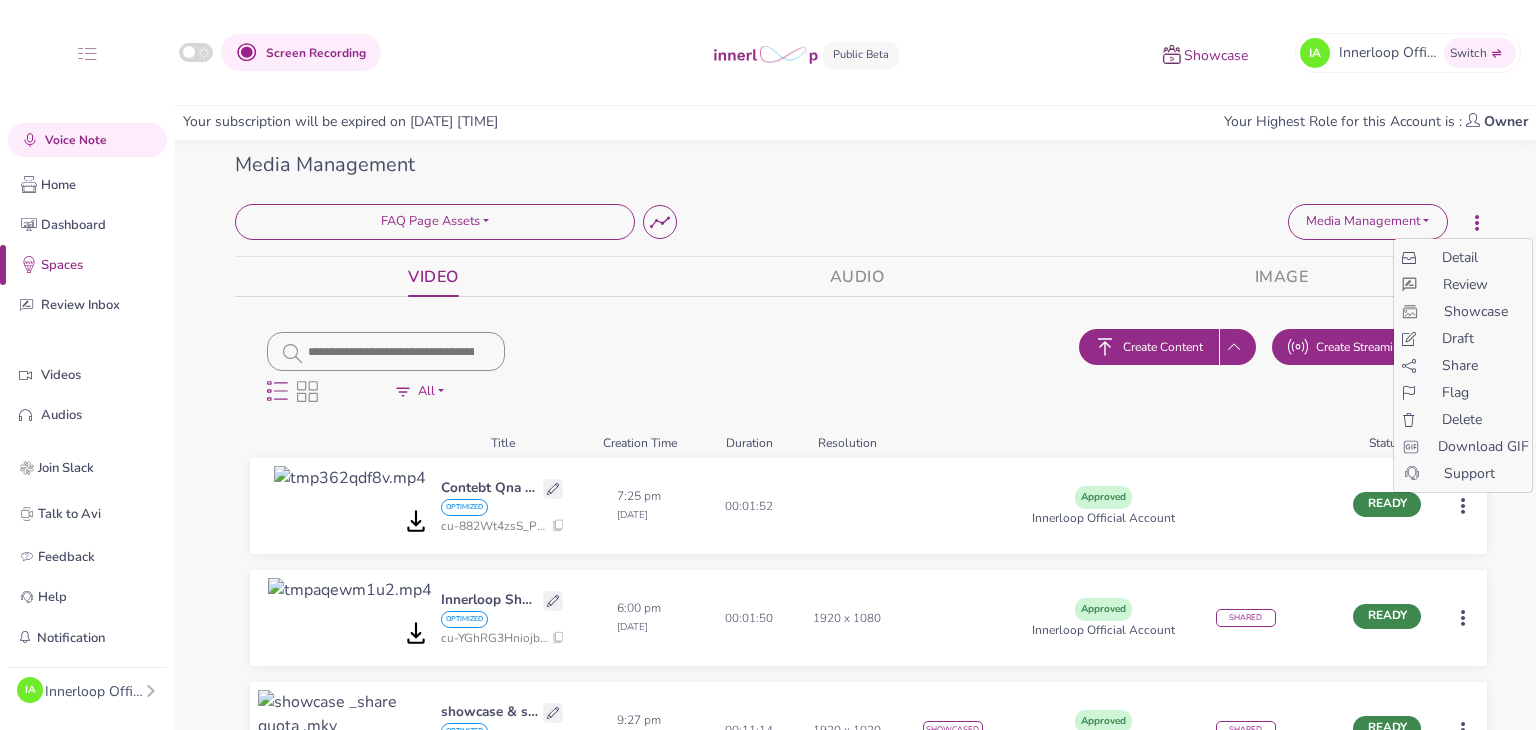 click on "Share" at bounding box center (1460, 365) 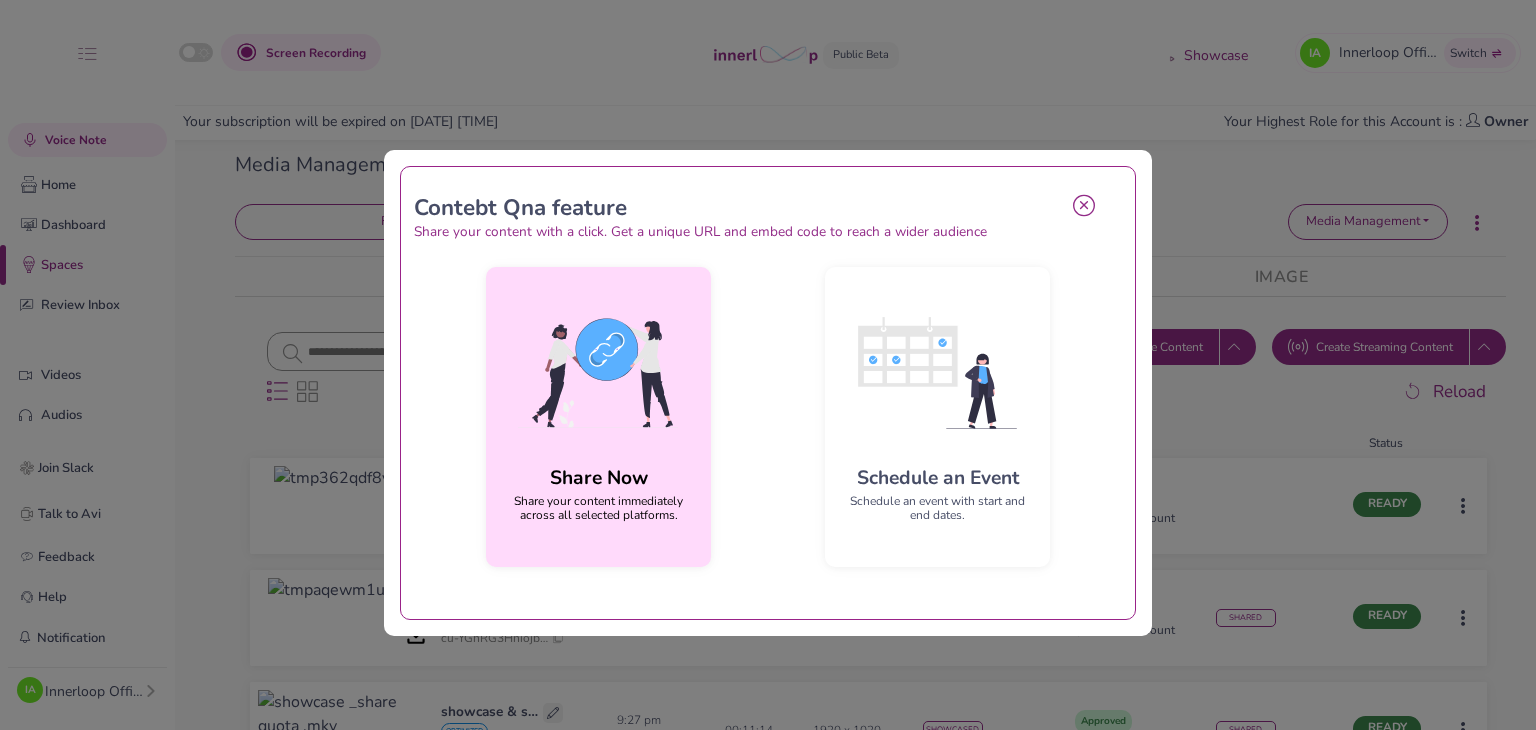 click on "Share Now Share your content immediately across all selected platforms." at bounding box center [598, 417] 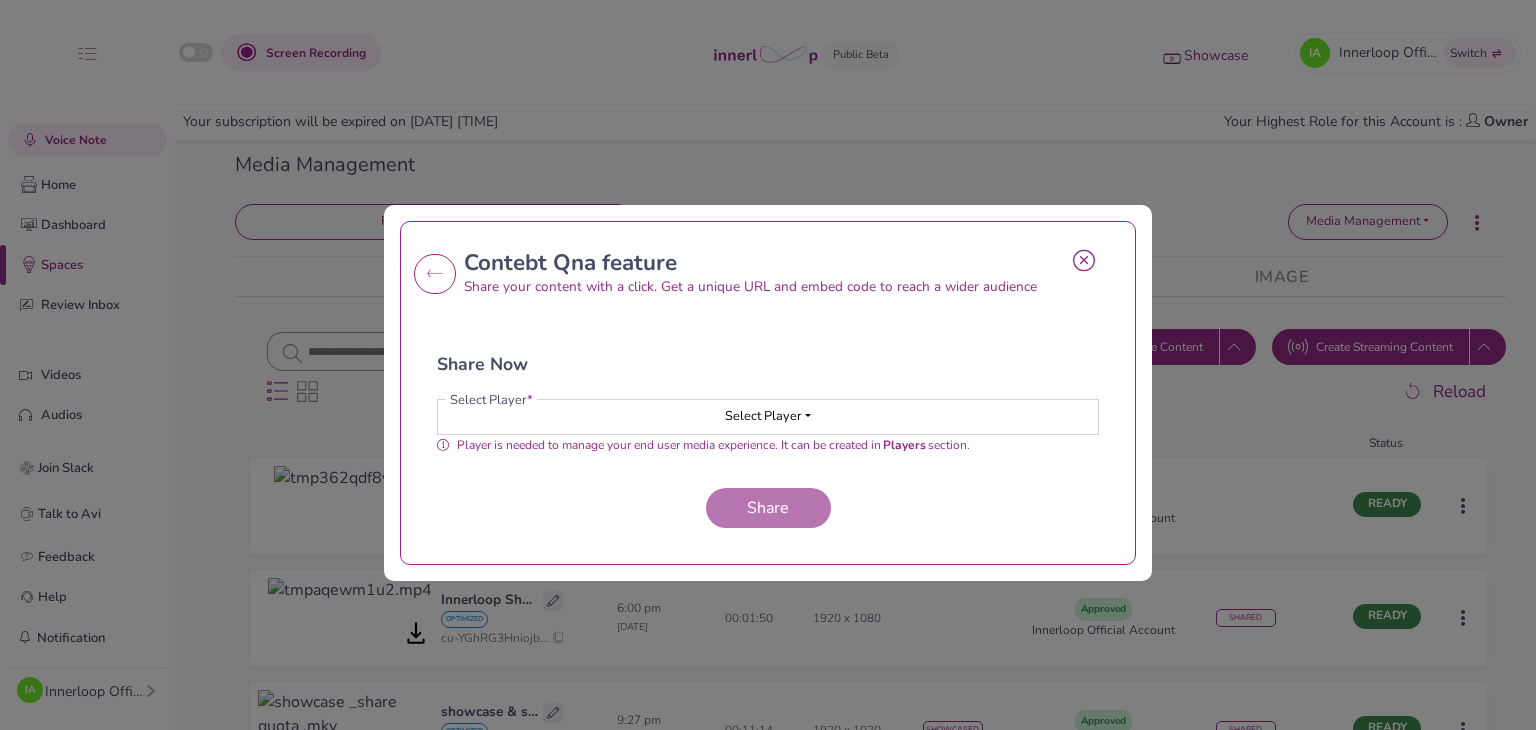 click on "Select Player" at bounding box center [768, 417] 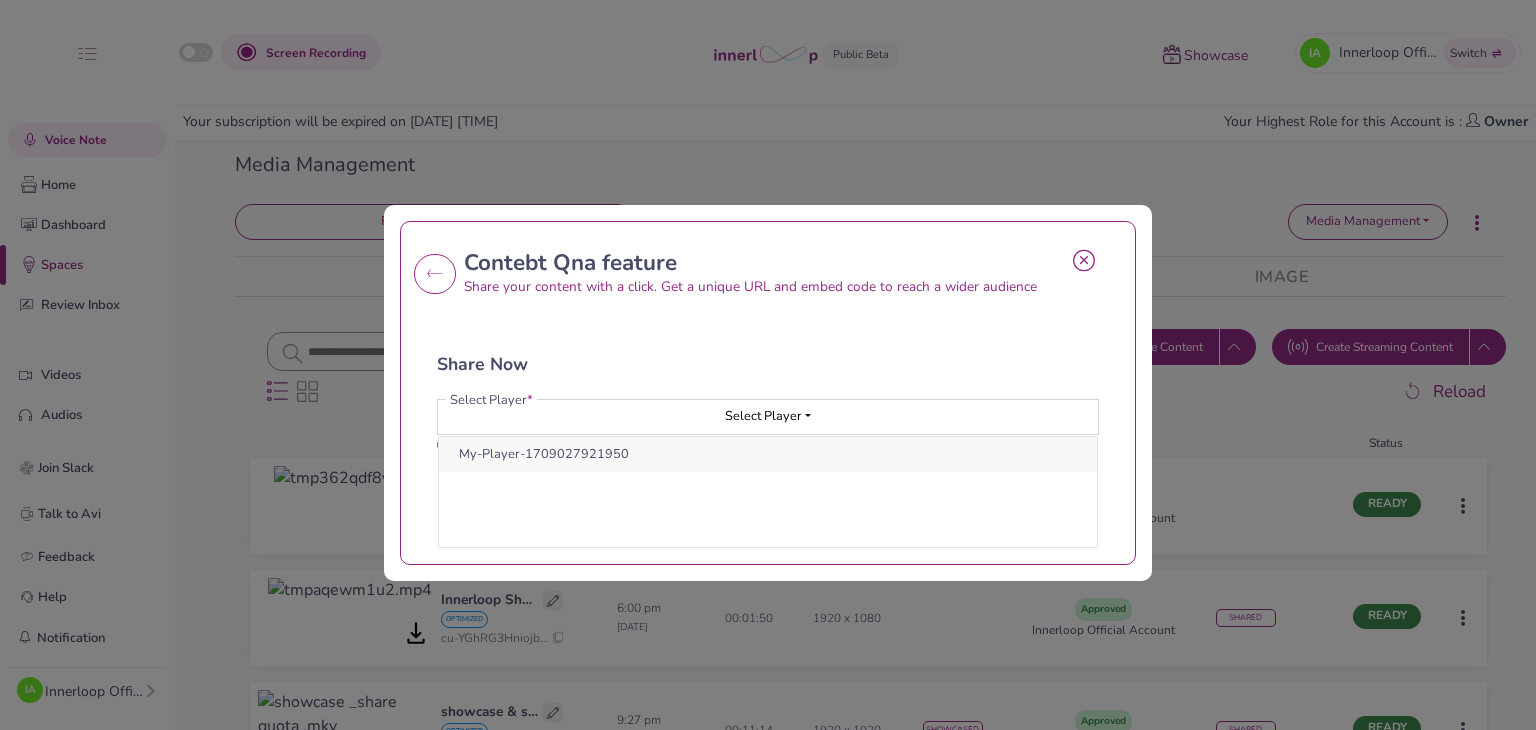 click on "My-Player-1709027921950" at bounding box center [768, 454] 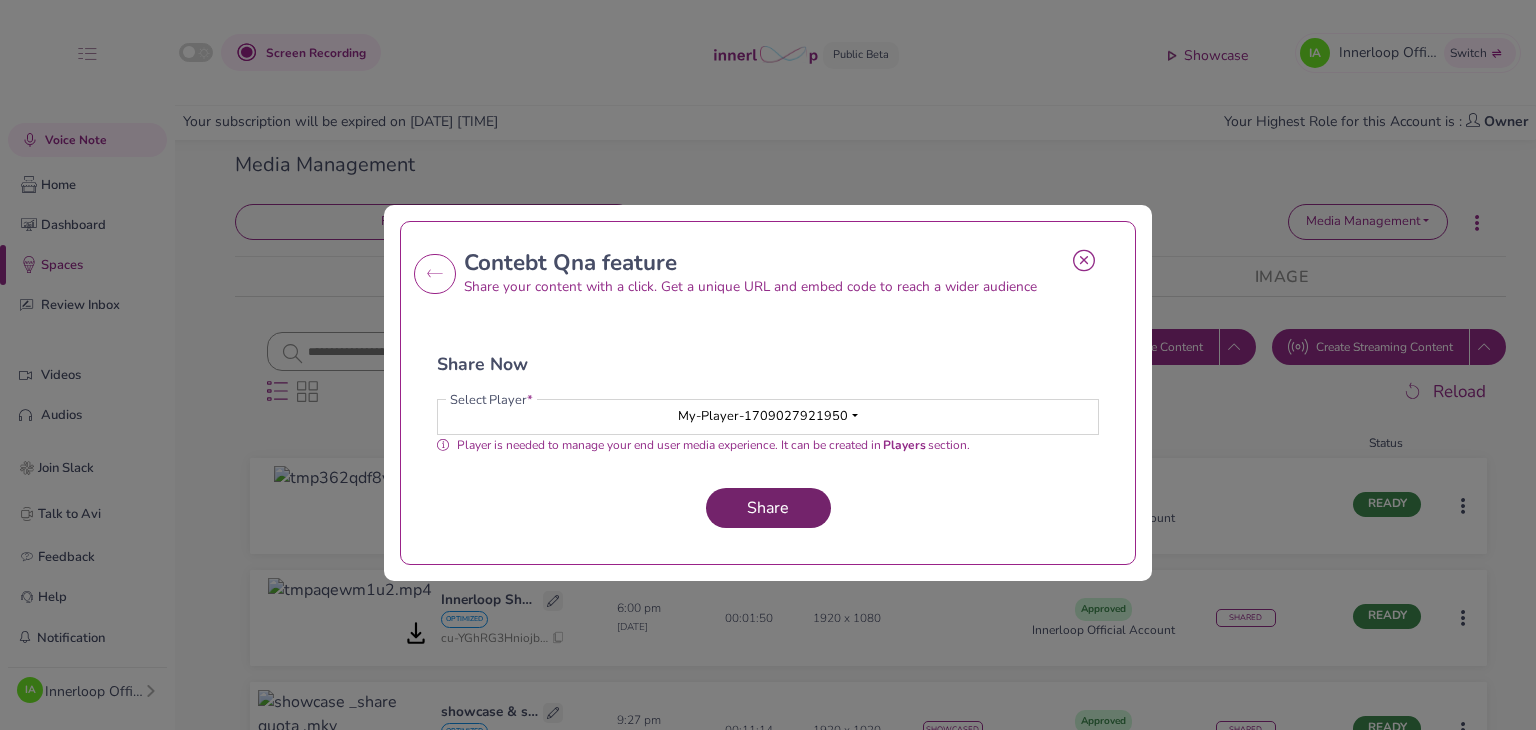 click on "Share" at bounding box center [768, 508] 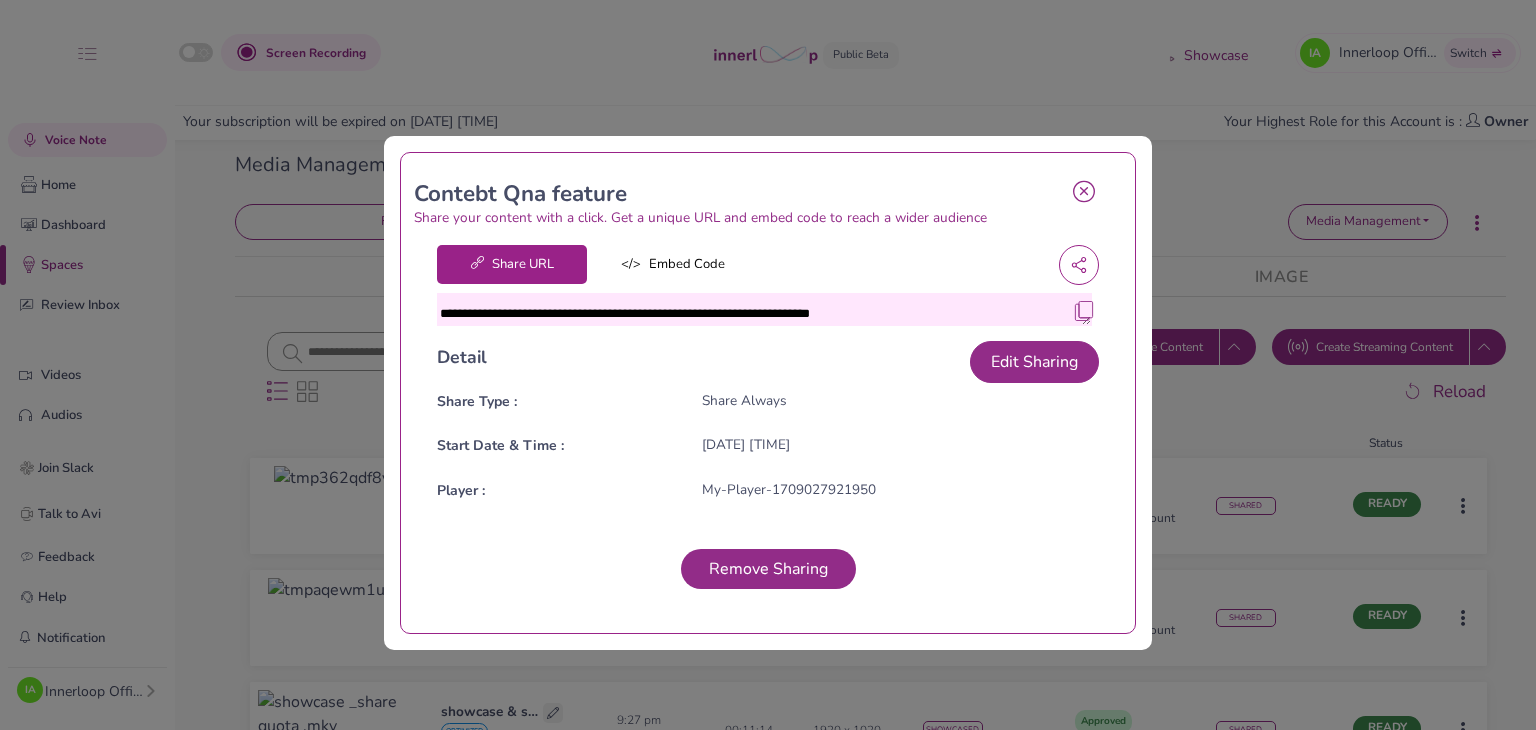 click at bounding box center [1084, 311] 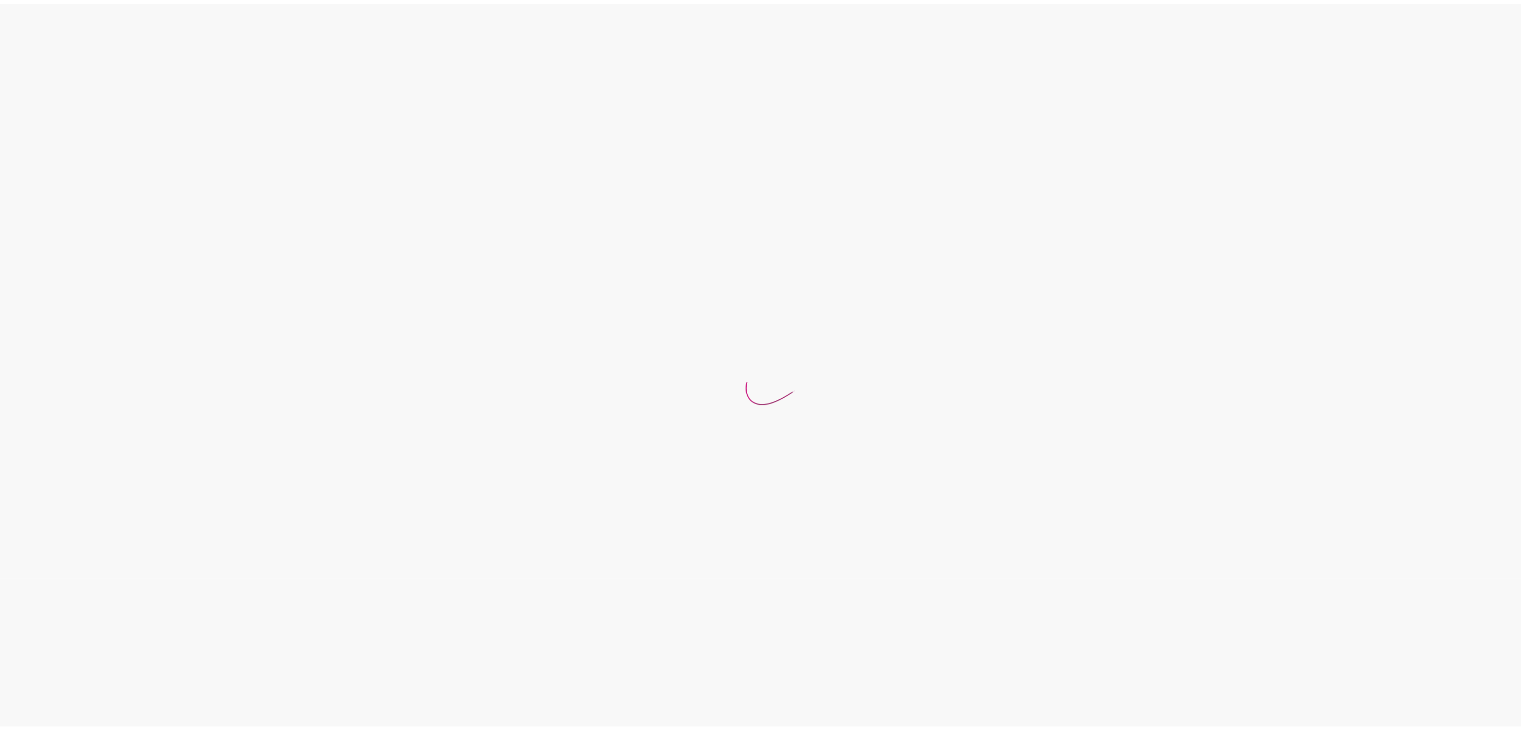 scroll, scrollTop: 0, scrollLeft: 0, axis: both 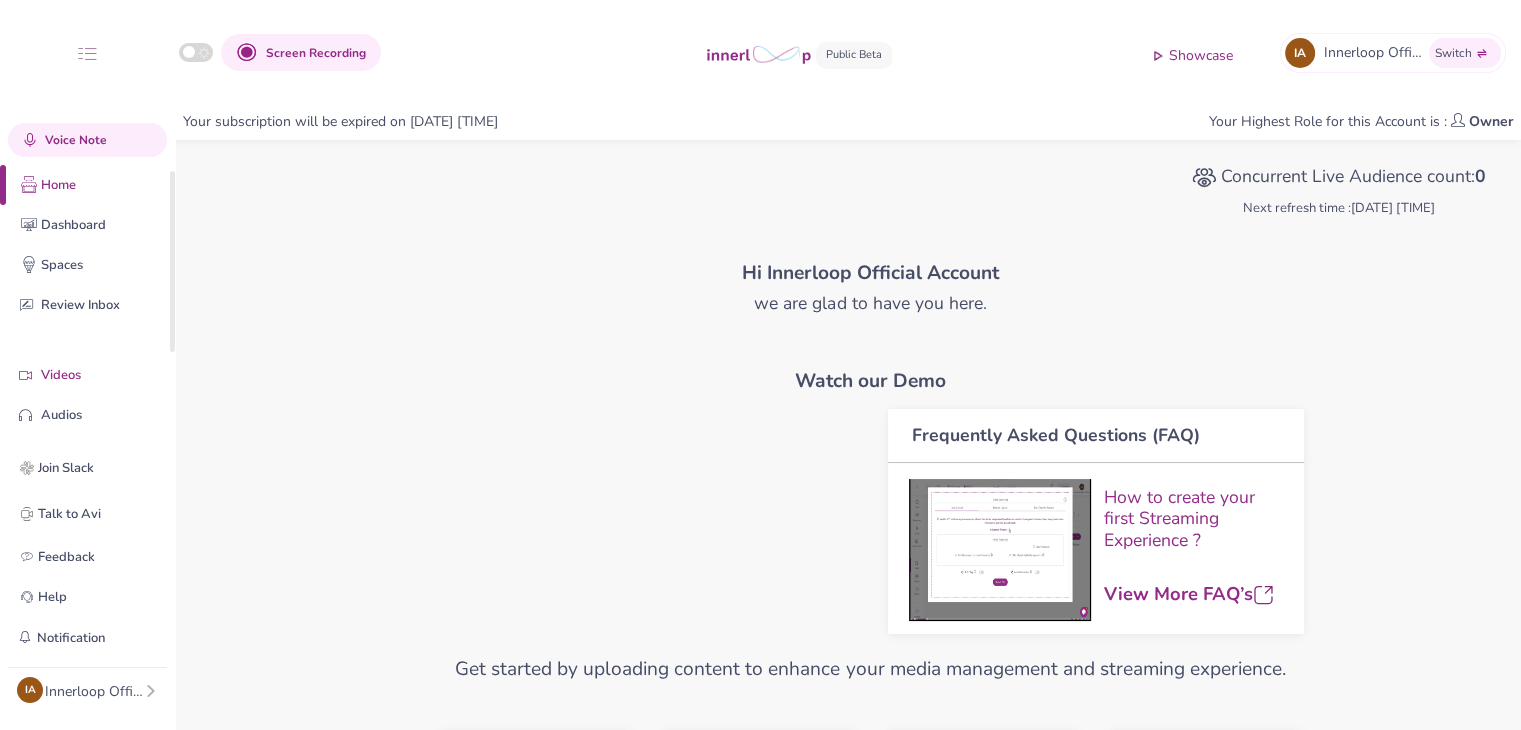 click on "Videos" at bounding box center [103, 375] 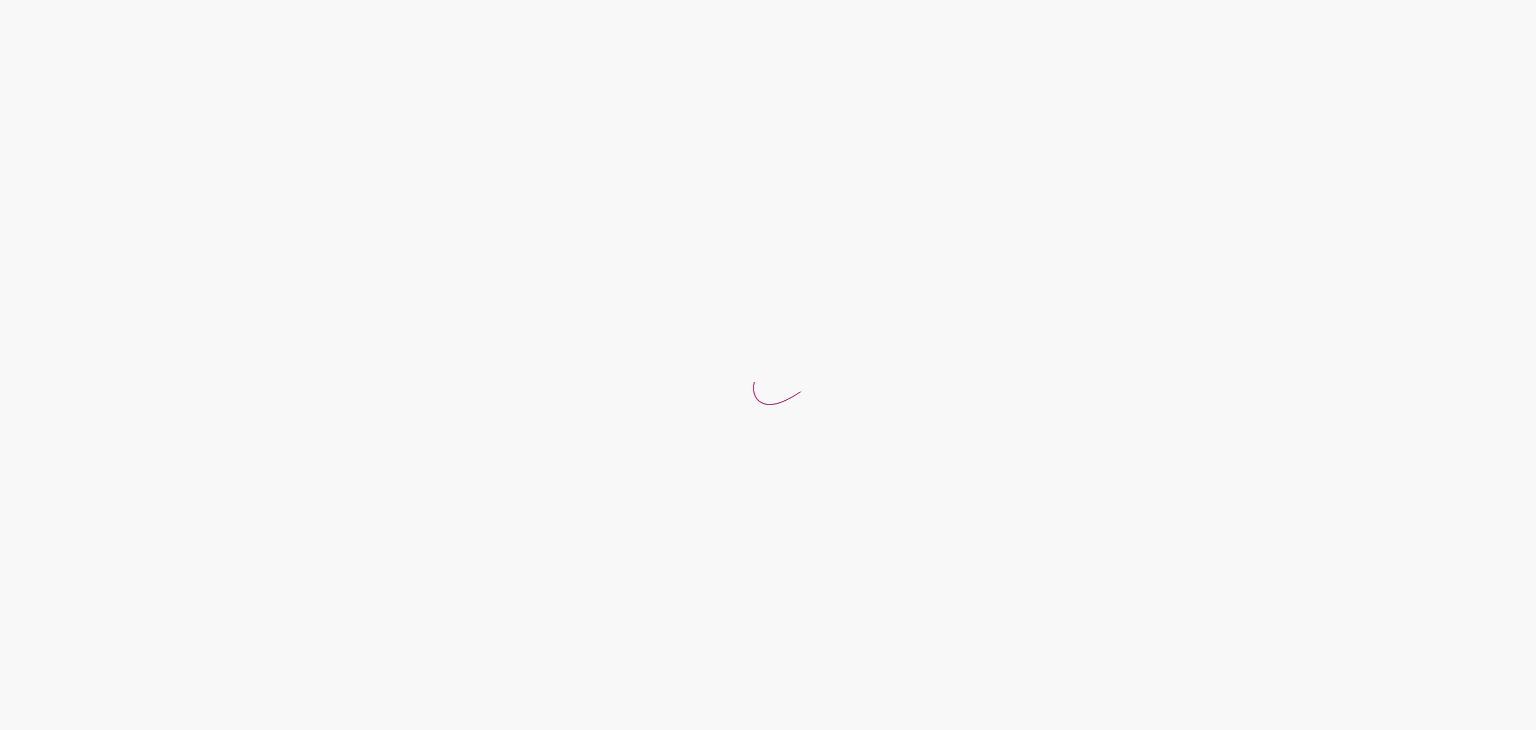 scroll, scrollTop: 0, scrollLeft: 0, axis: both 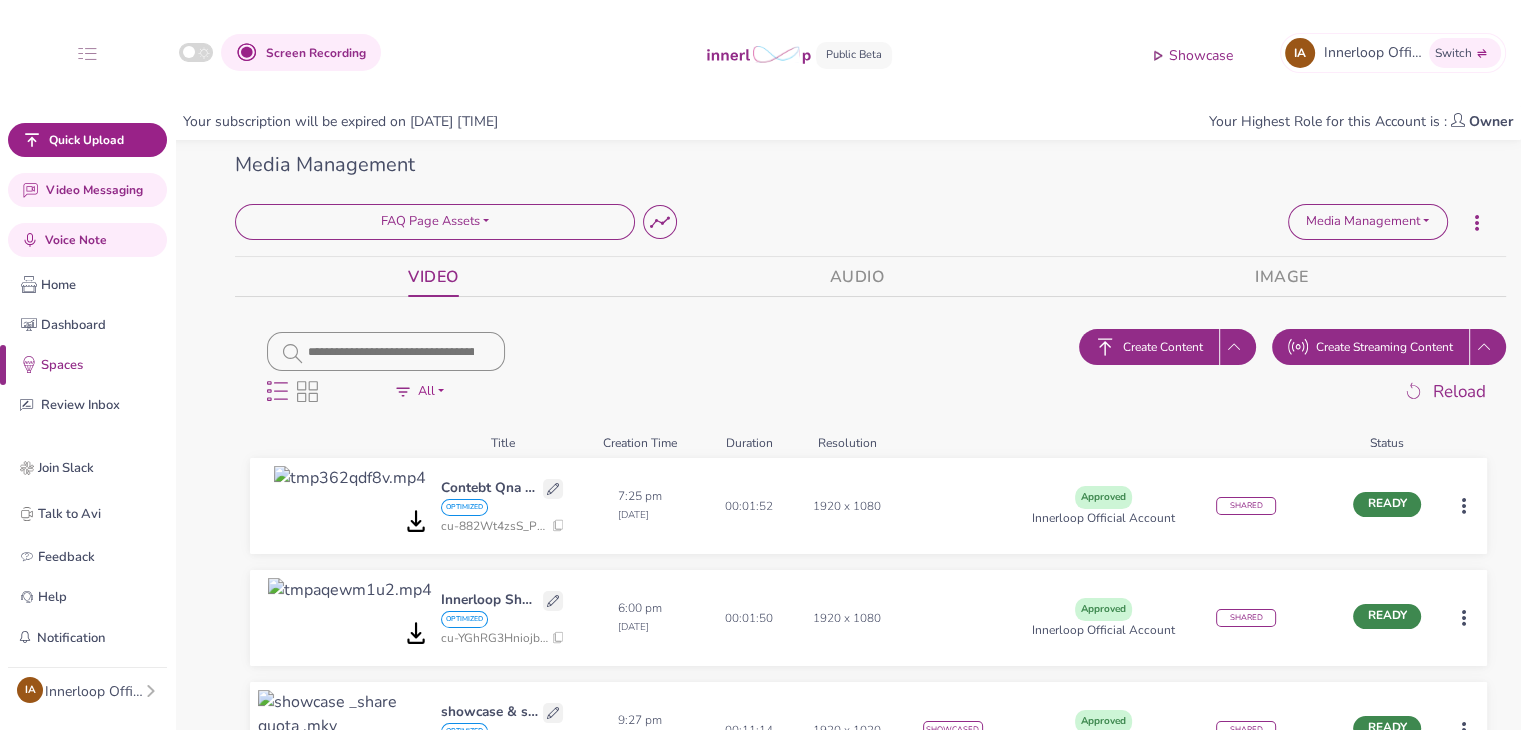 click on "Screen Recording Showcase IA Innerloop Official Switch Quick Upload Video Messaging Voice Note Home Dashboard Spaces Review Inbox Videos Audios Images Players Stories Join Slack Talk to Avi Feedback Help Notification No new notification IA Innerloop Official Account Profile Teams Subscription Usage Billing Pricing Sign out Your subscription will be expired on [DATE] [TIME] Your Highest Role for this Account is : Owner Media Management Delete Space FAQ Page Assets Loading... Space Summary Media Management Media Management Media Player Stories Delete Space FAQ Page Assets Loading... Media Management Media Management Media Player Stories VIDEO AUDIO IMAGE Display Options All Processing Ready Draft Failed Approved Commented Assigned For Review Rejected All All Processing Ready Draft Failed Approved Commented Assigned For Review Rejected All Create Content Create Streaming Content Reload Title Creation Time Duration Resolution Status Contebt Qna feature OPTIMIZED cu-882Wt4zsS_P-f2uW_VcxJ [TIME]" at bounding box center (760, 365) 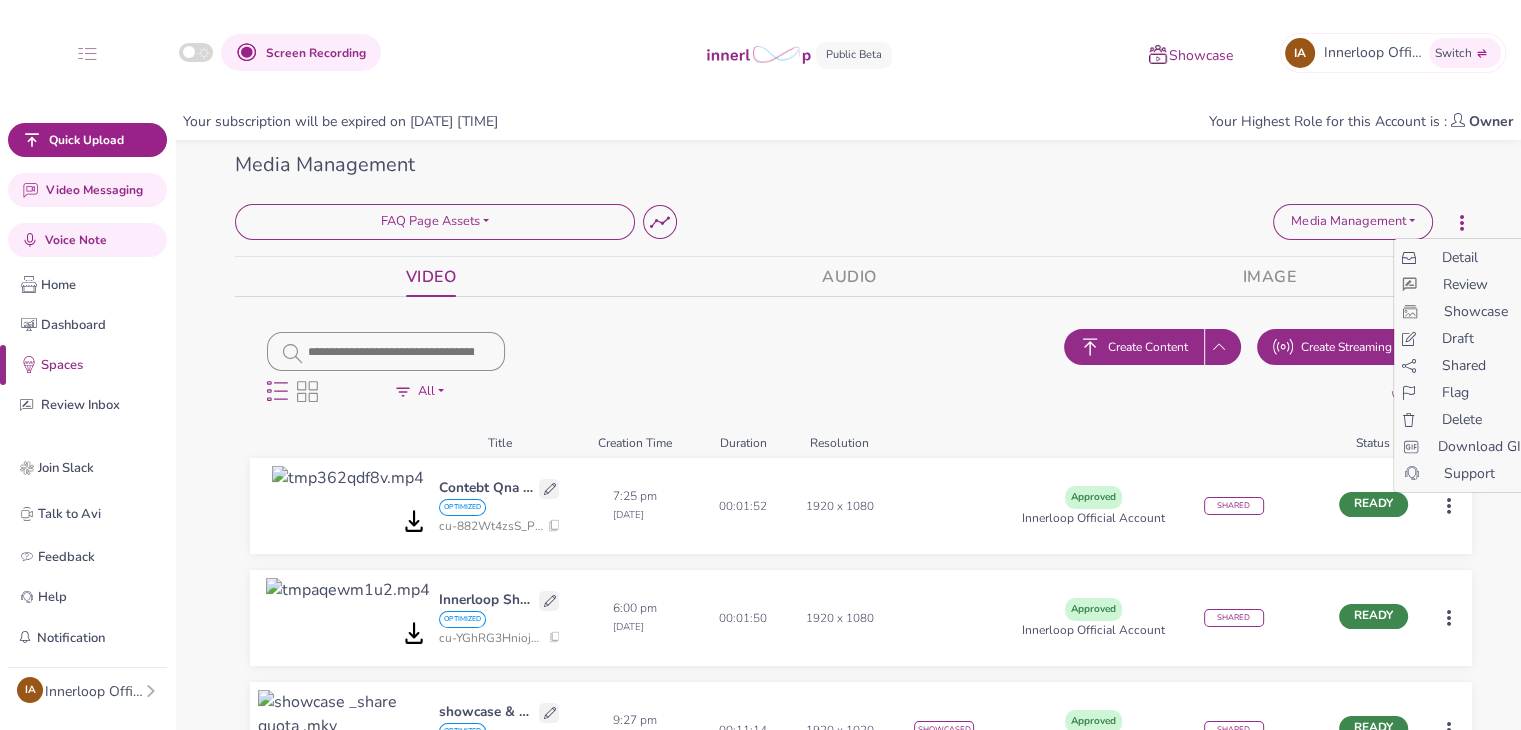 click on "Screen Recording Showcase IA Innerloop Official Switch Quick Upload Video Messaging Voice Note Home Dashboard Spaces Review Inbox Videos Audios Images Players Stories Join Slack Talk to Avi Feedback Help Notification No new notification IA Innerloop Official Account Profile Teams Subscription Usage Billing Pricing Sign out Your subscription will be expired on [DATE] [TIME]   Your Highest Role for this Account is :     Owner Media Management Delete Space FAQ Page  Assets Loading... Space Summary Media Management Media Management Media Player Stories Delete Space FAQ Page  Assets Loading... Media Management Media Management Media Player Stories VIDEO AUDIO IMAGE Display Options All Processing Ready Draft Failed Approved Commented Assigned For Review Rejected All All Processing Ready Draft Failed Approved Commented Assigned For Review Rejected All Create Content Create Streaming Content Reload Title Creation Time Duration Resolution Status Contebt Qna feature OPTIMIZED cu-882Wt4zsS_P-f2uW_VcxJ [TIME]" at bounding box center (760, 365) 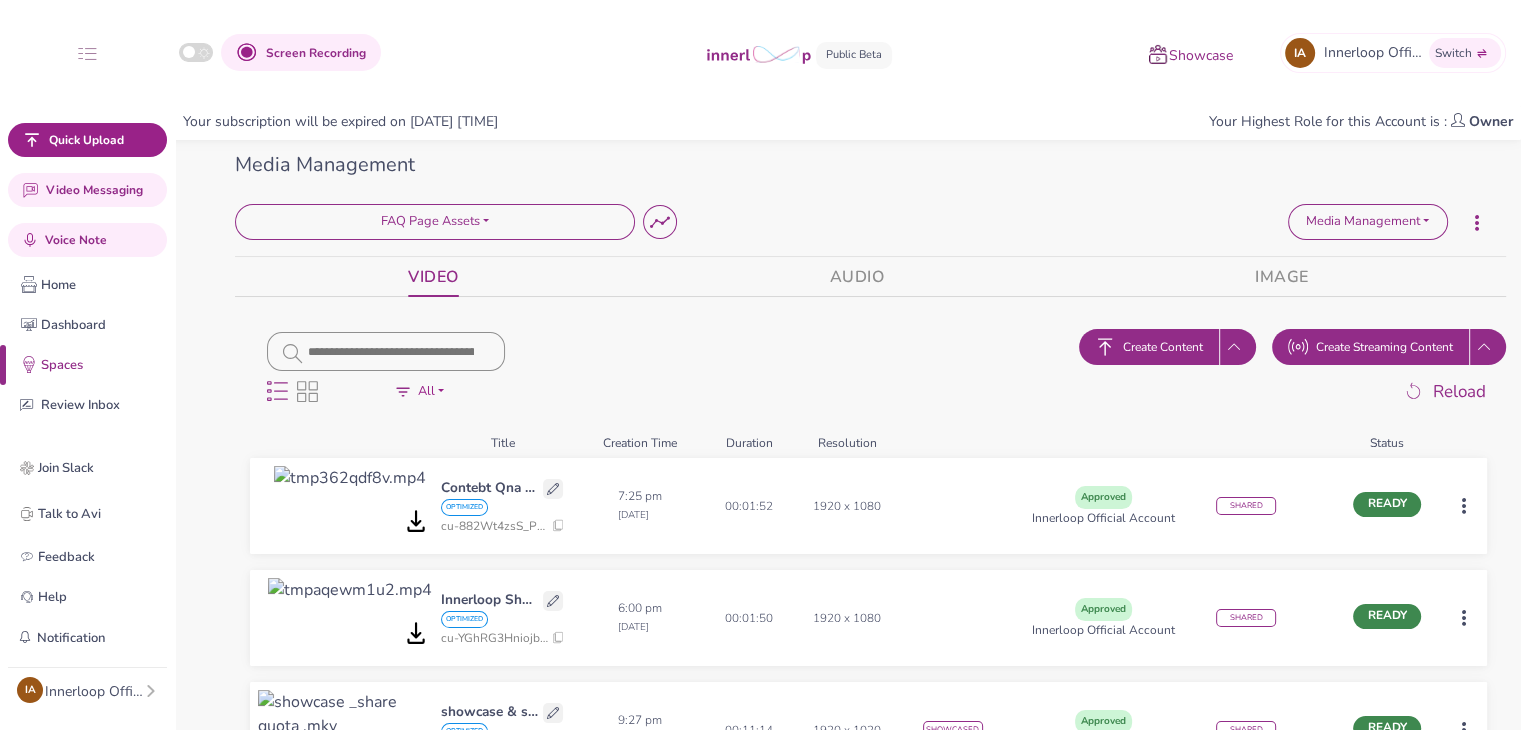 click at bounding box center [553, 489] 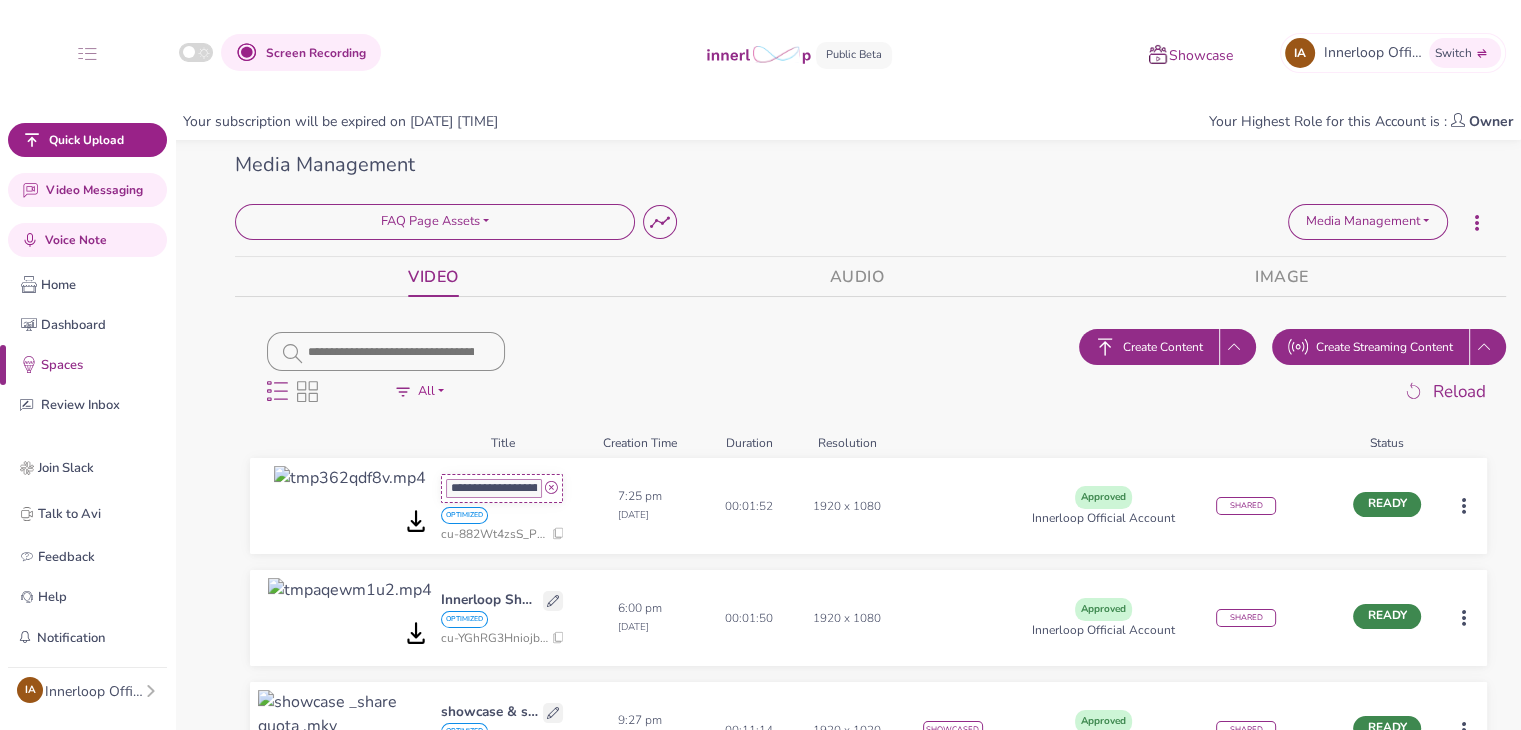 click on "**********" at bounding box center [494, 488] 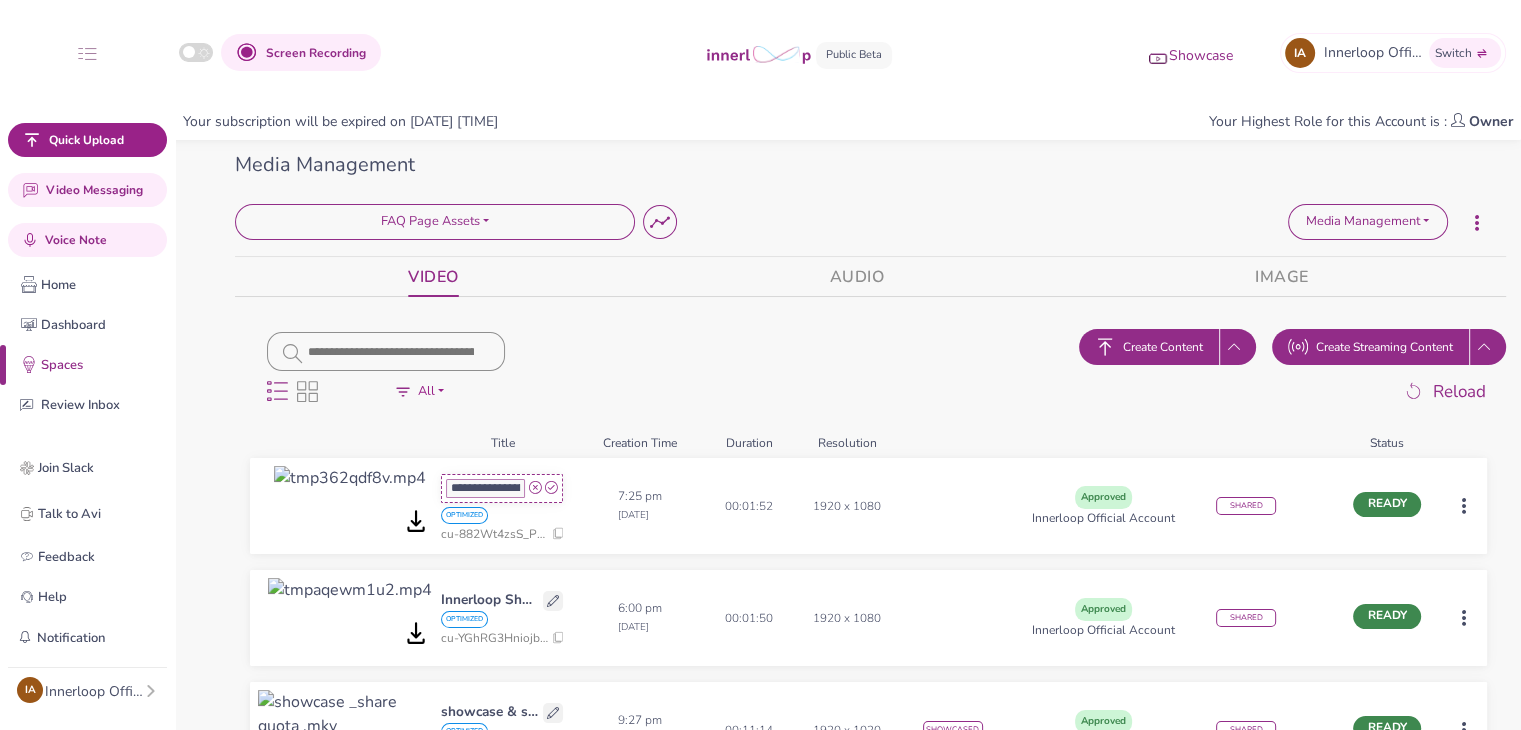 type on "**********" 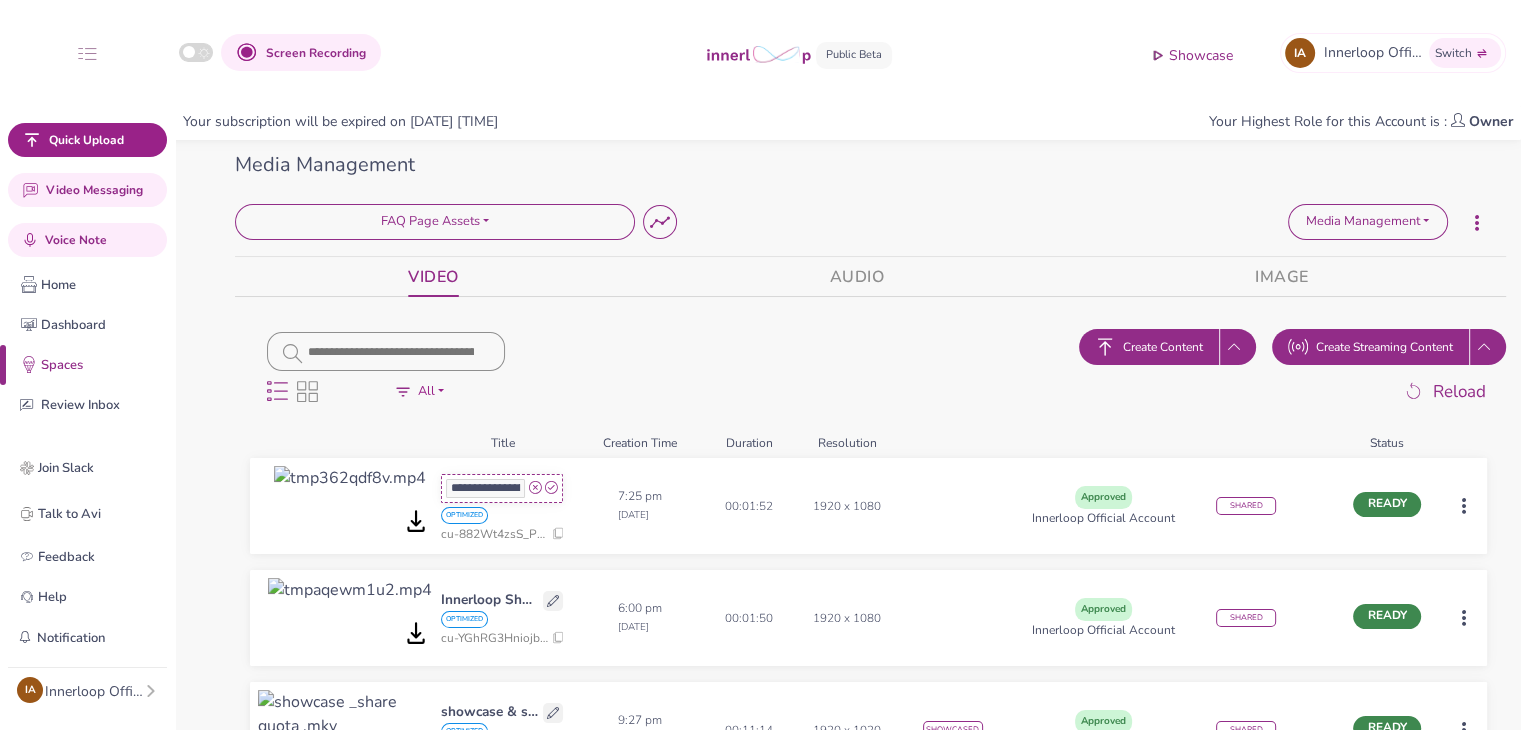 click at bounding box center [551, 488] 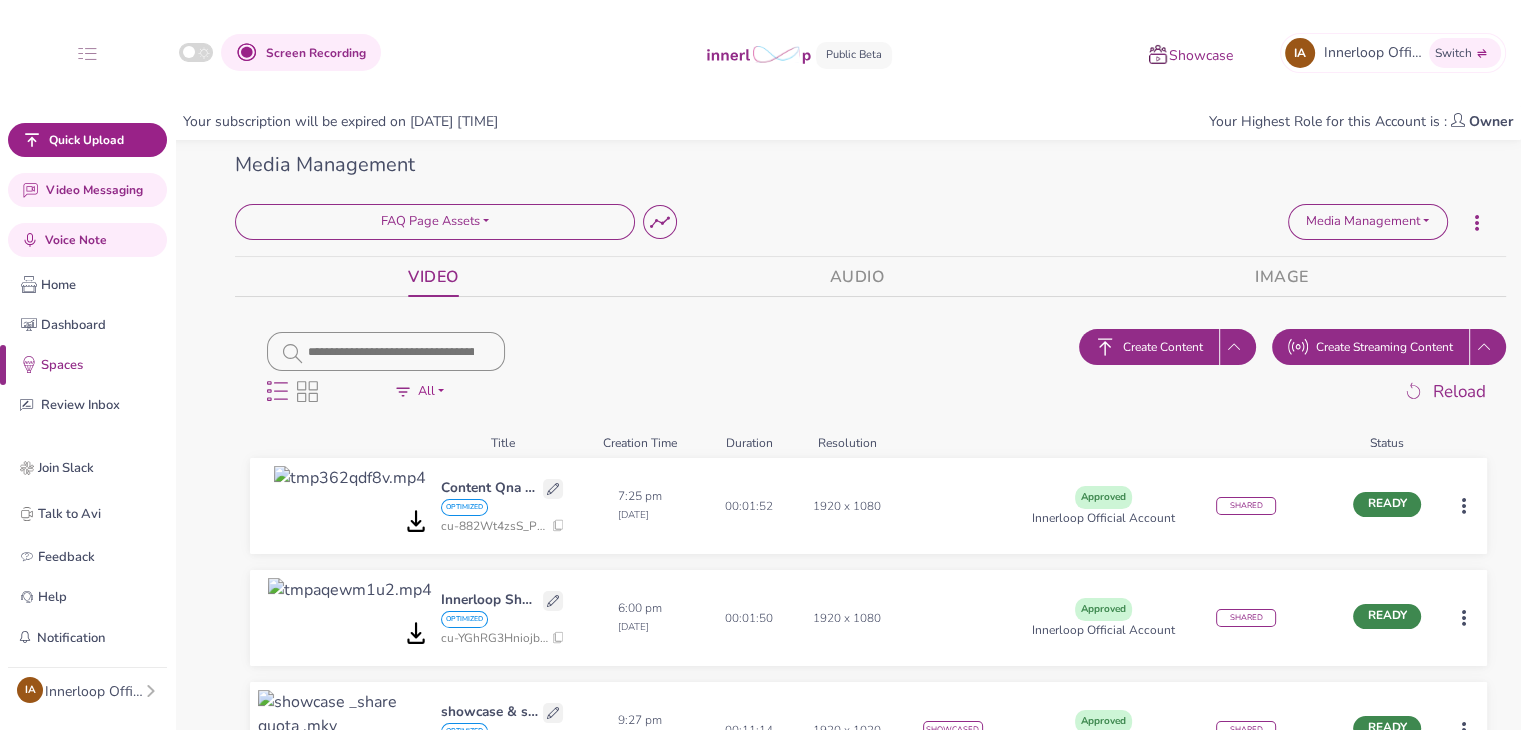 drag, startPoint x: 555, startPoint y: 445, endPoint x: 673, endPoint y: 369, distance: 140.35669 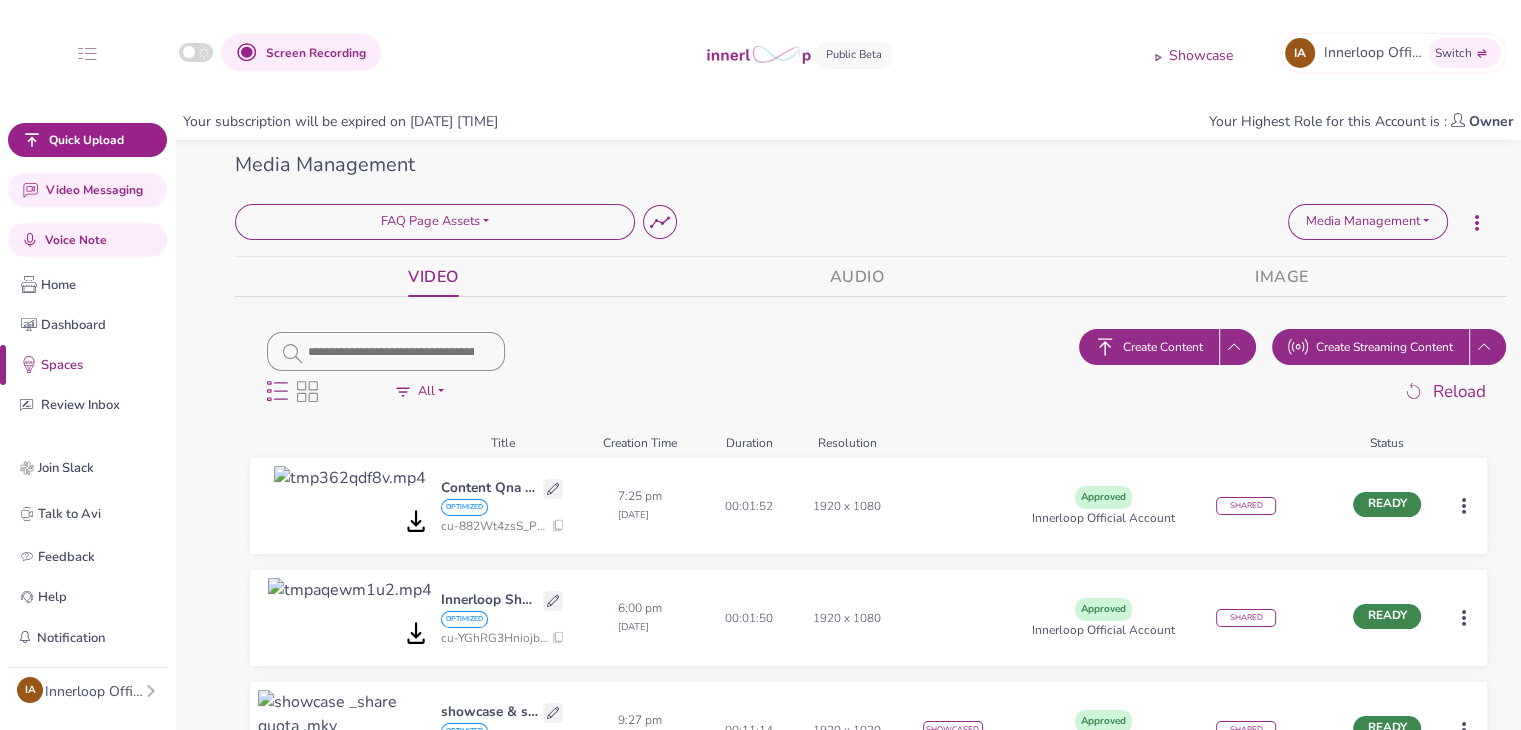 click on "Create Content Create Streaming Content Reload" at bounding box center [1005, 371] 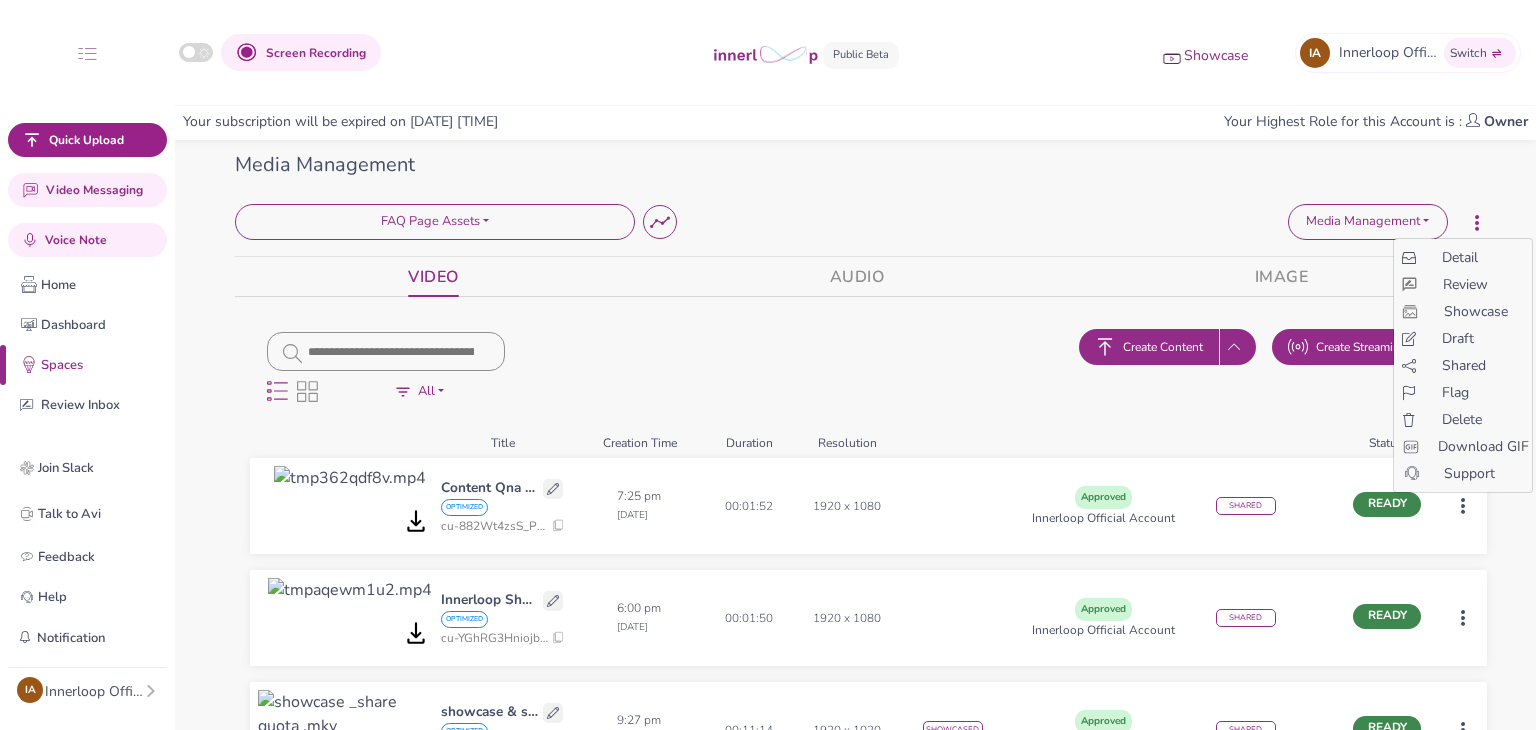 click on "Screen Recording Showcase IA Innerloop Official Switch Quick Upload Video Messaging Voice Note Home Dashboard Spaces Review Inbox Videos Audios Images Players Stories Join Slack Talk to Avi Feedback Help Notification No new notification IA Innerloop Official Account Profile Teams Subscription Usage Billing Pricing Sign out Your subscription will be expired on 3 Feb 2029 6:31 am   Your Highest Role for this Account is :     Owner Media Management Delete Space FAQ Page  Assets Loading... Space Summary Media Management Media Management Media Player Stories Delete Space FAQ Page  Assets Loading... Media Management Media Management Media Player Stories VIDEO AUDIO IMAGE Display Options All Processing Ready Draft Failed Approved Commented Assigned For Review Rejected All All Processing Ready Draft Failed Approved Commented Assigned For Review Rejected All Create Content Create Streaming Content Reload Title Creation Time Duration Resolution Status Content Qna feature OPTIMIZED cu-882Wt4zsS_P-f2uW_VcxJ 7:25 pm" at bounding box center (768, 365) 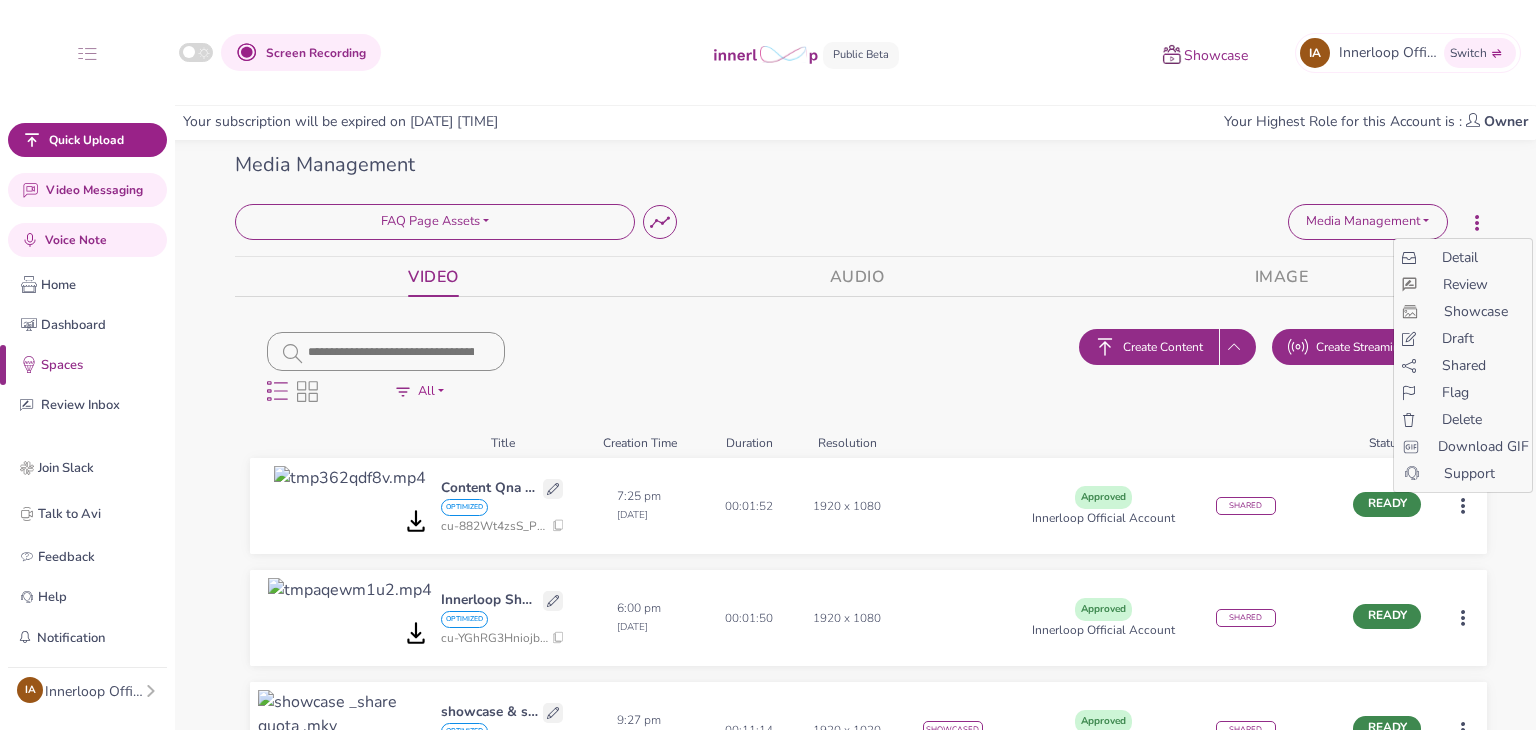 click on "Shared" at bounding box center [1464, 365] 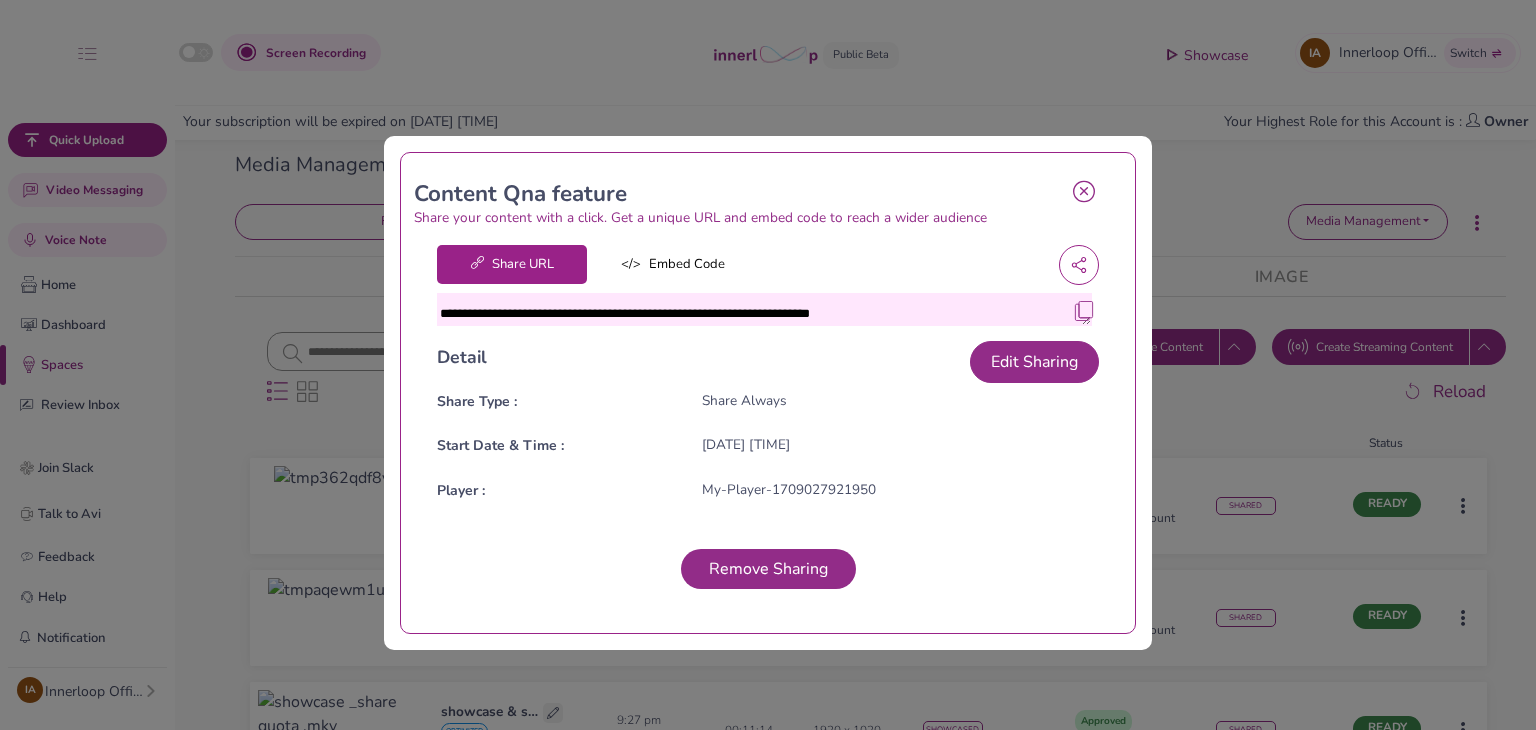 click at bounding box center (1084, 311) 